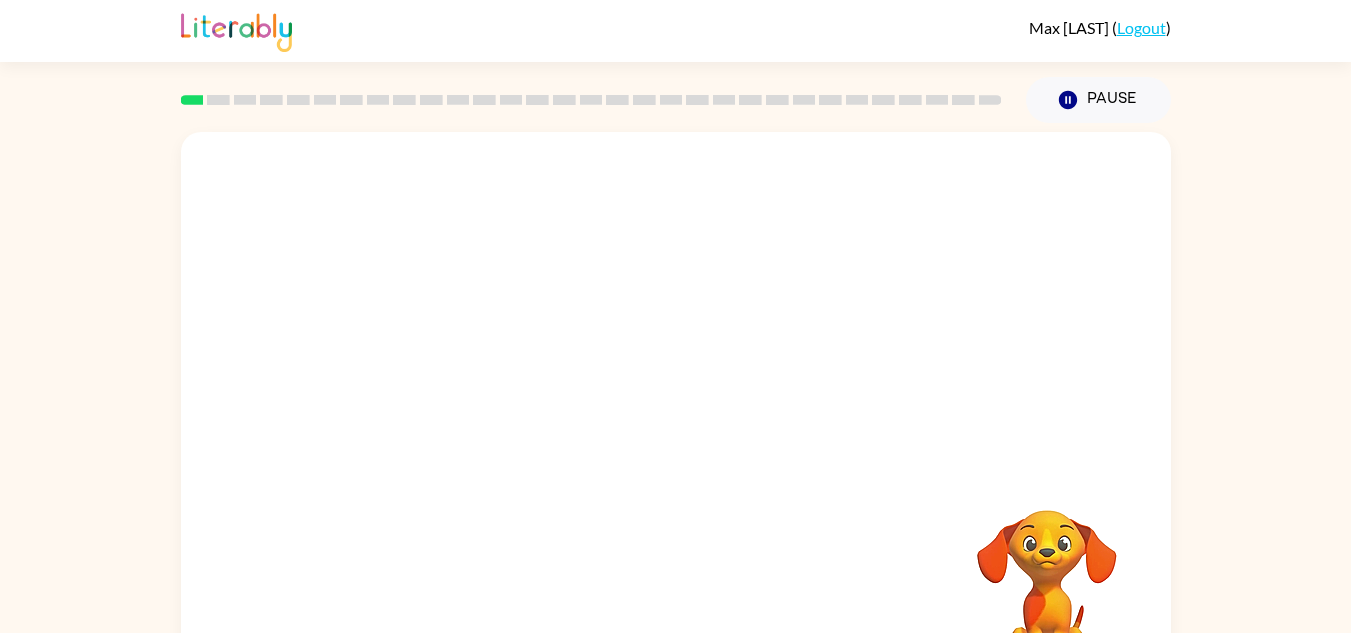 scroll, scrollTop: 0, scrollLeft: 0, axis: both 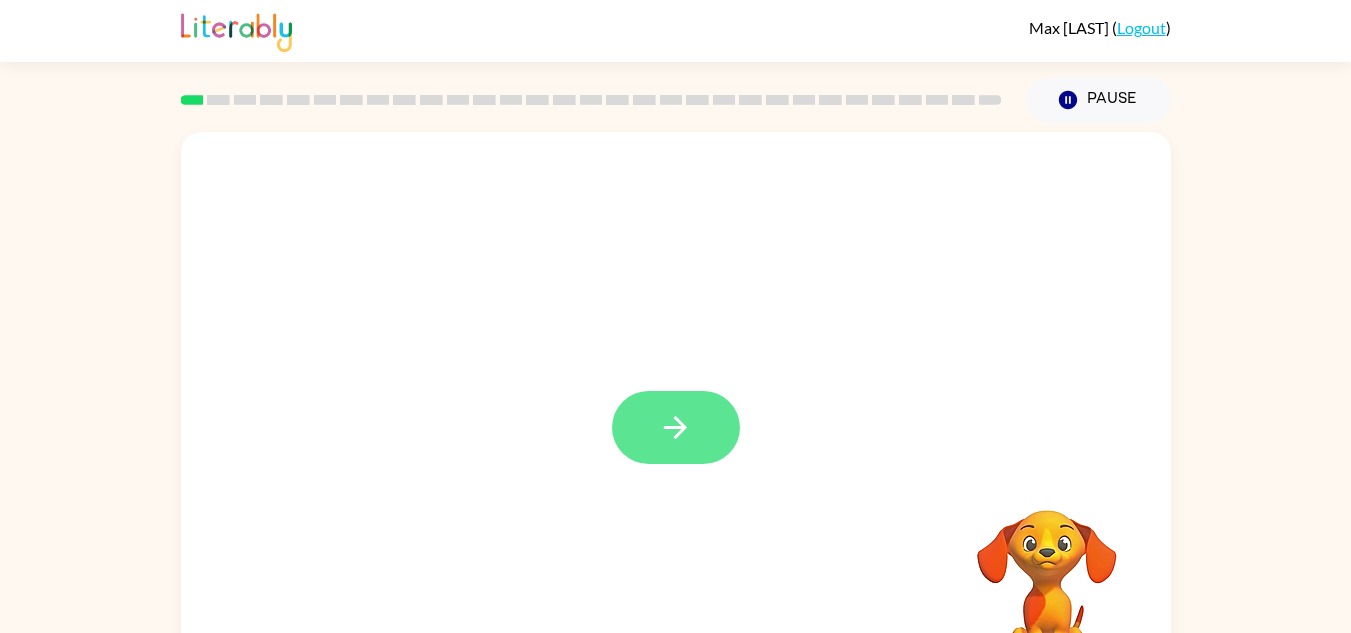 click at bounding box center [675, 427] 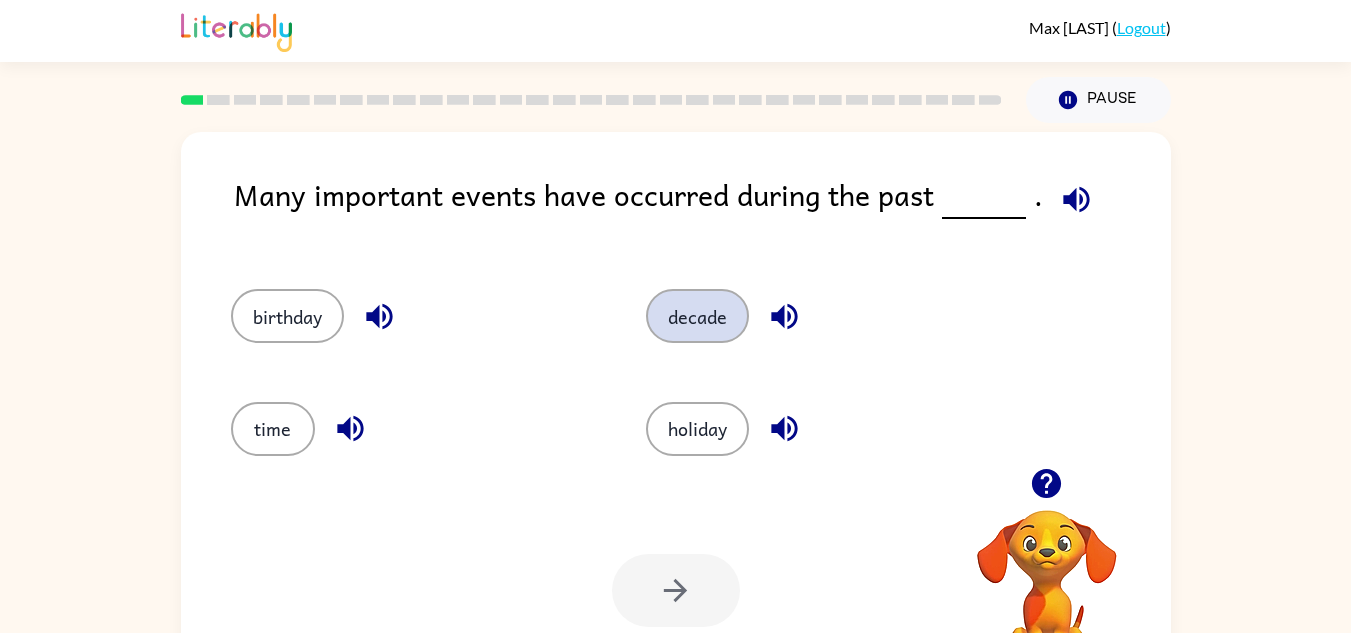 click on "decade" at bounding box center [287, 316] 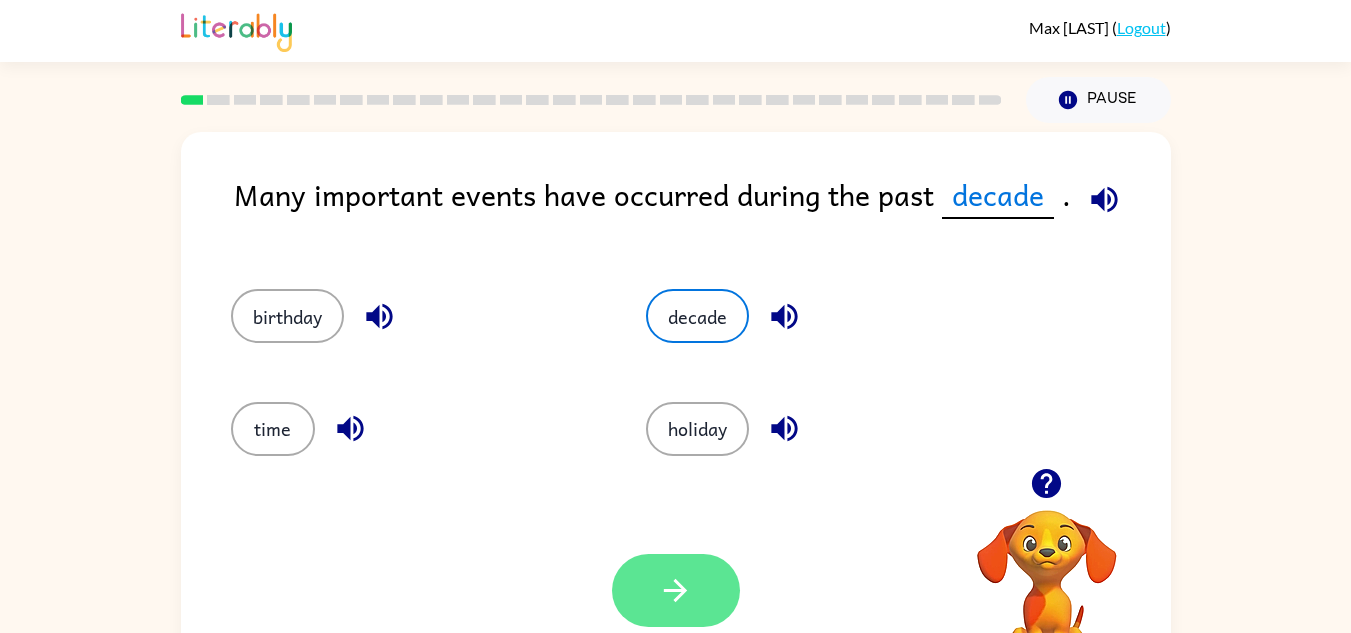 click at bounding box center [676, 590] 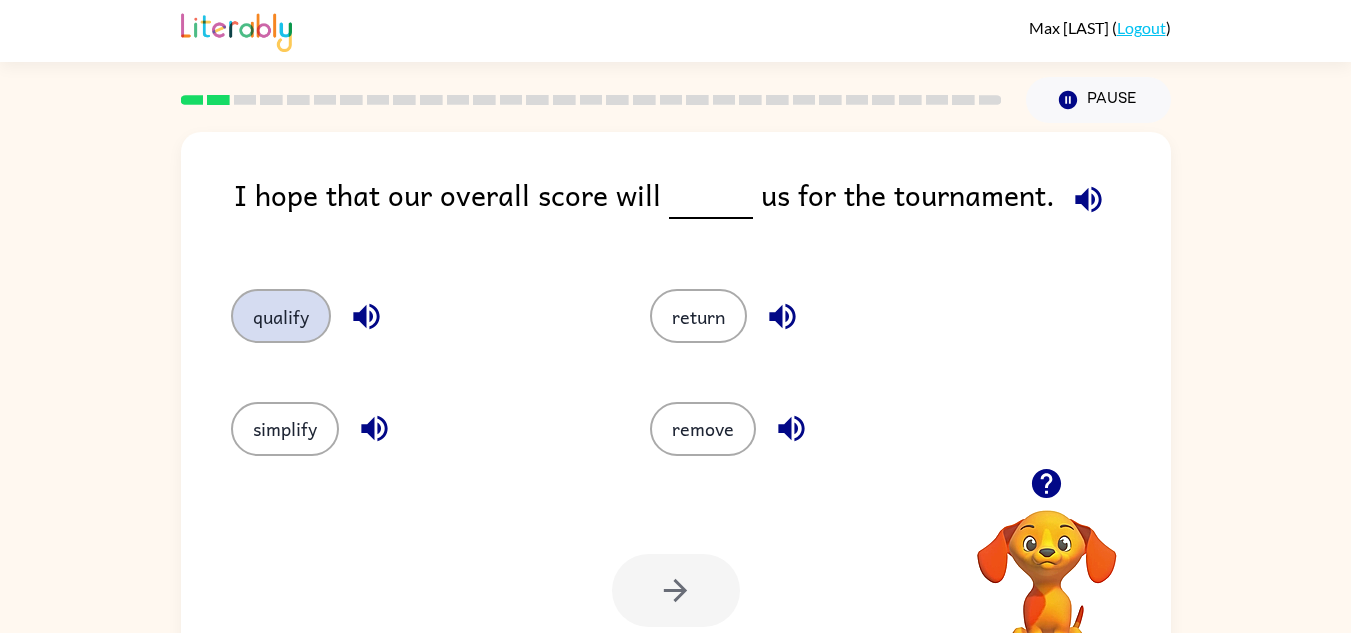 click on "qualify" at bounding box center [281, 316] 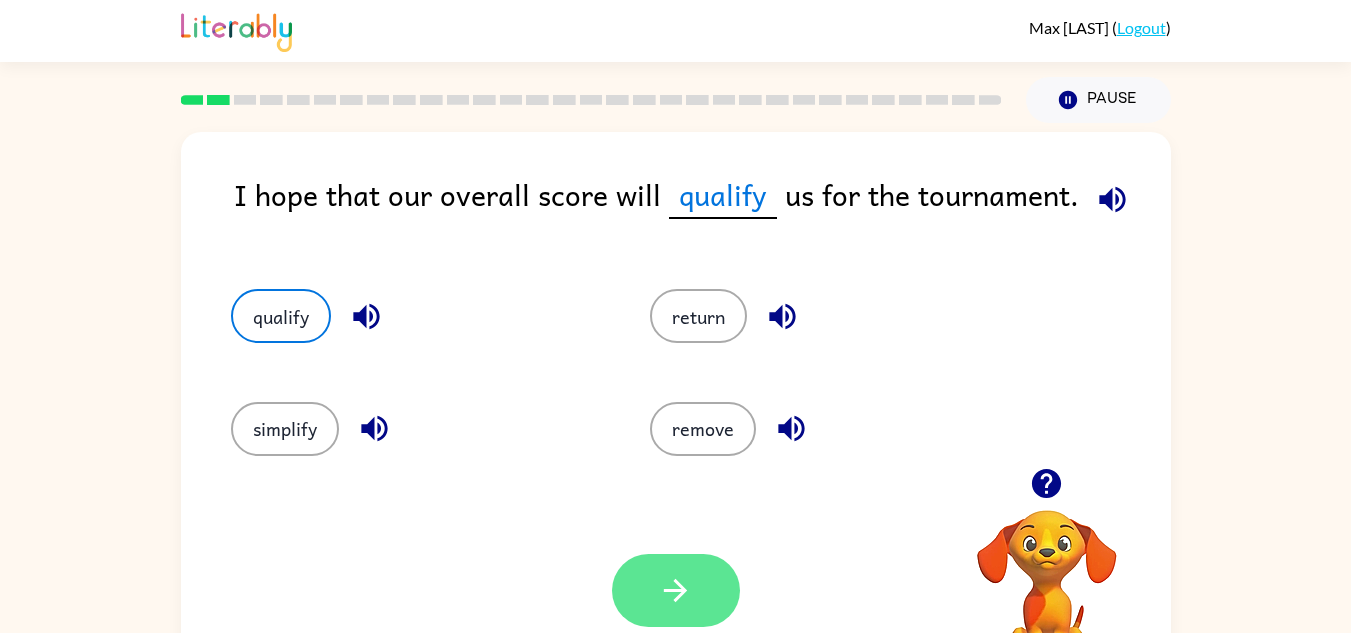 click at bounding box center (676, 590) 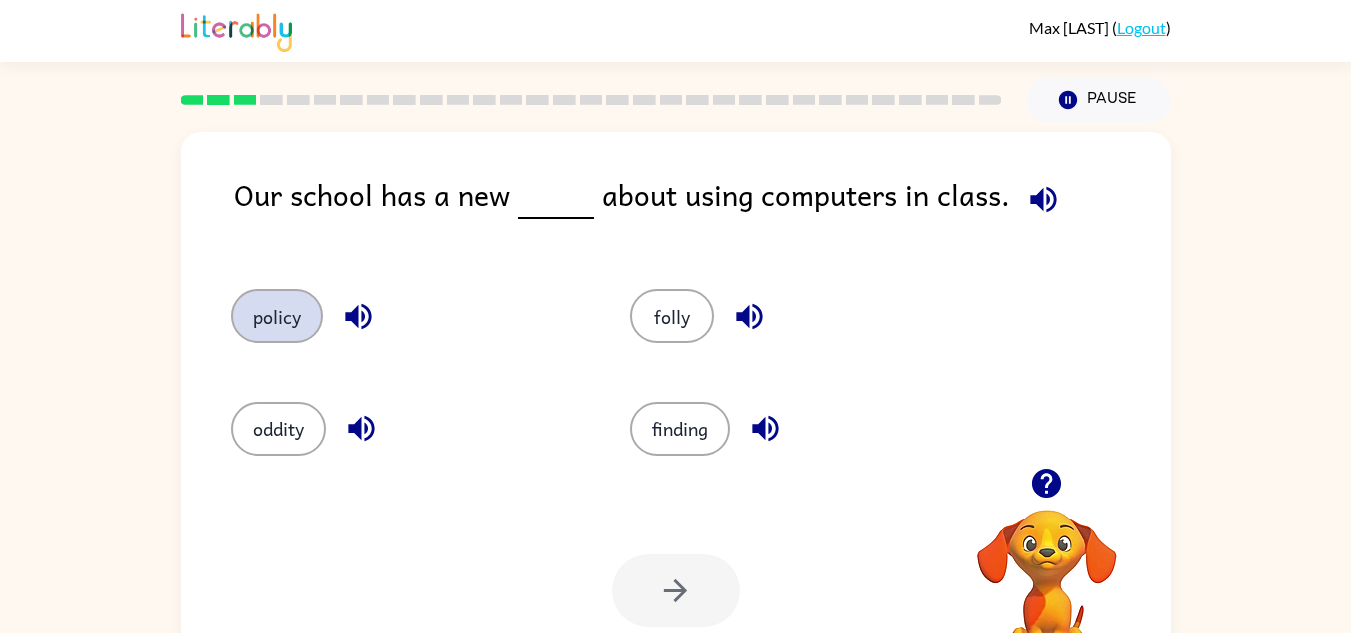 click on "policy" at bounding box center [277, 316] 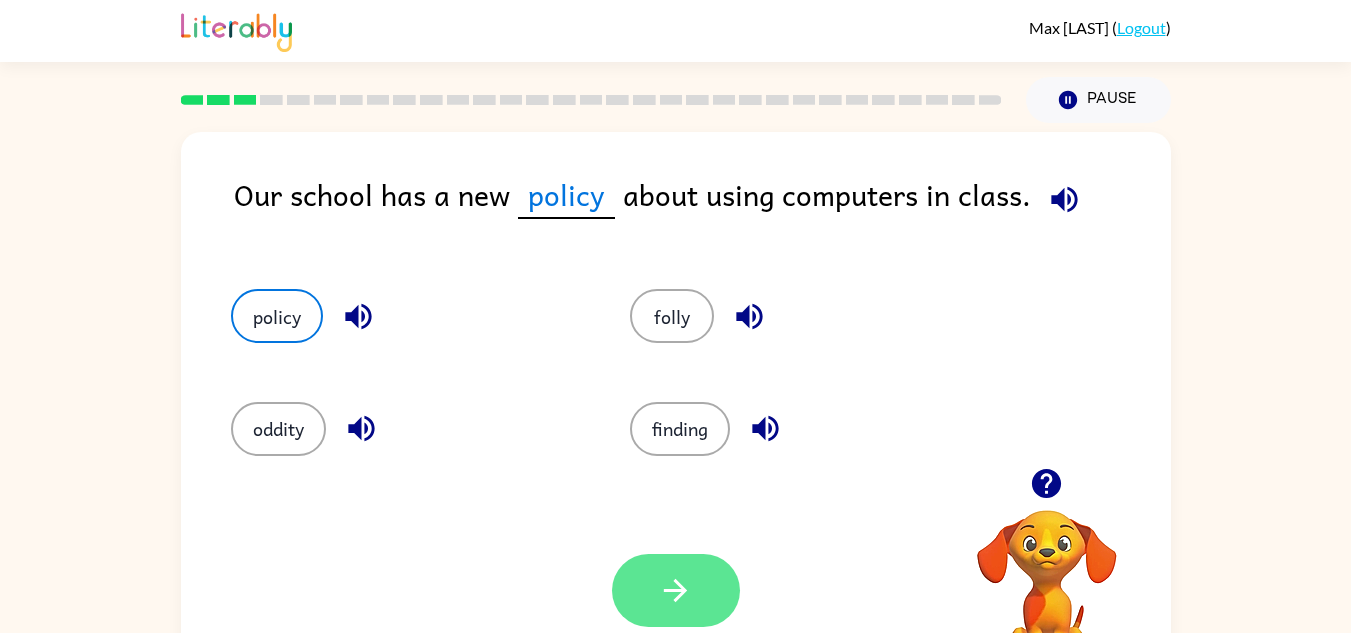 click at bounding box center [675, 590] 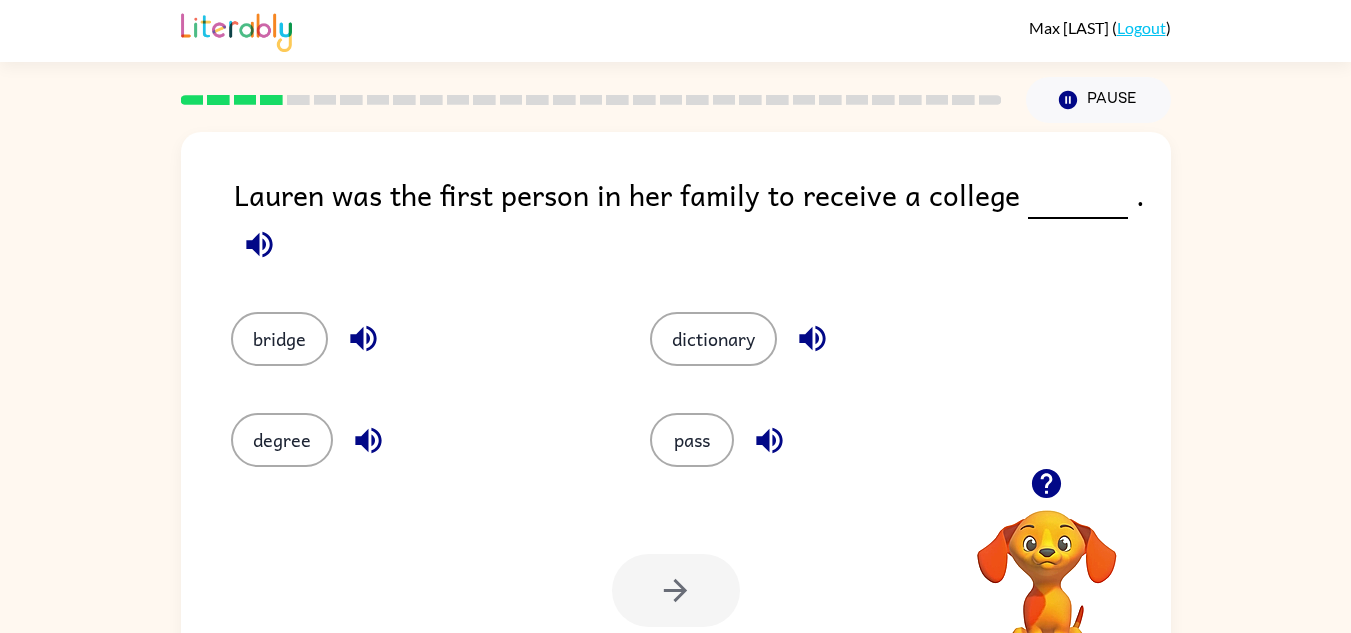 click on "Max [LAST] ( Logout ) Pause Pause Lauren was the first person in her family to receive a college                       .   bridge dictionary degree pass Your browser must support playing .mp4 files to use Literably. Please try using another browser." at bounding box center (675, 351) 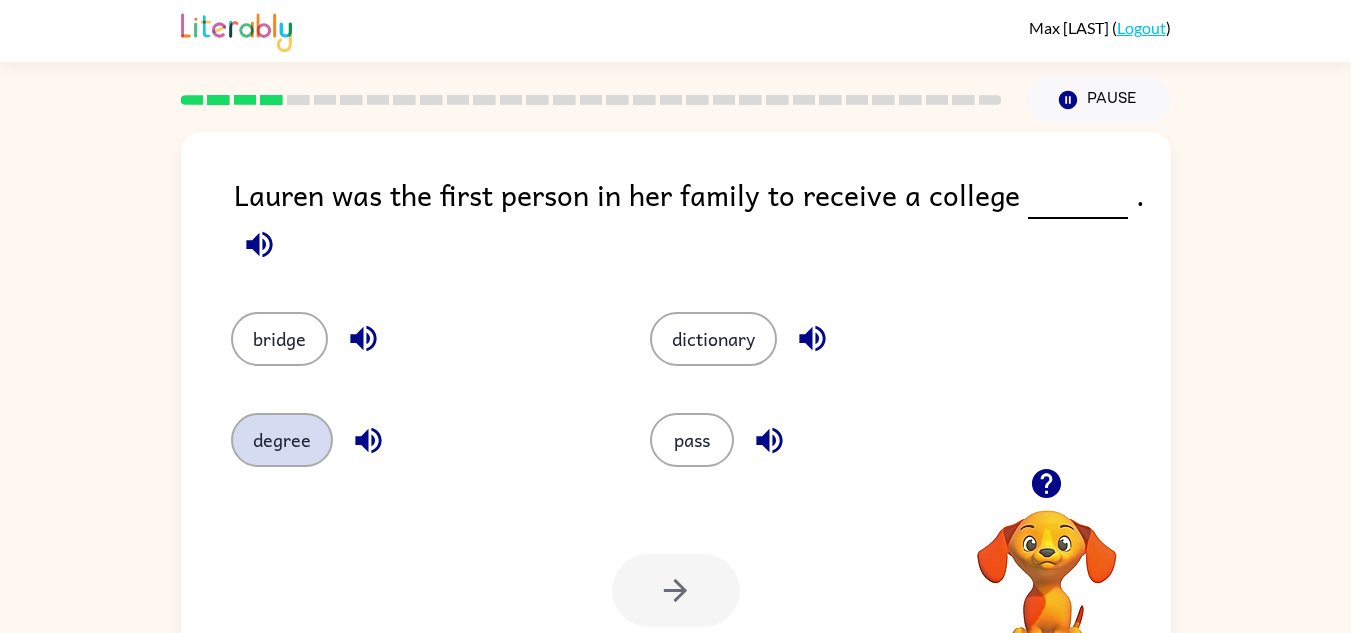 click on "degree" at bounding box center (279, 339) 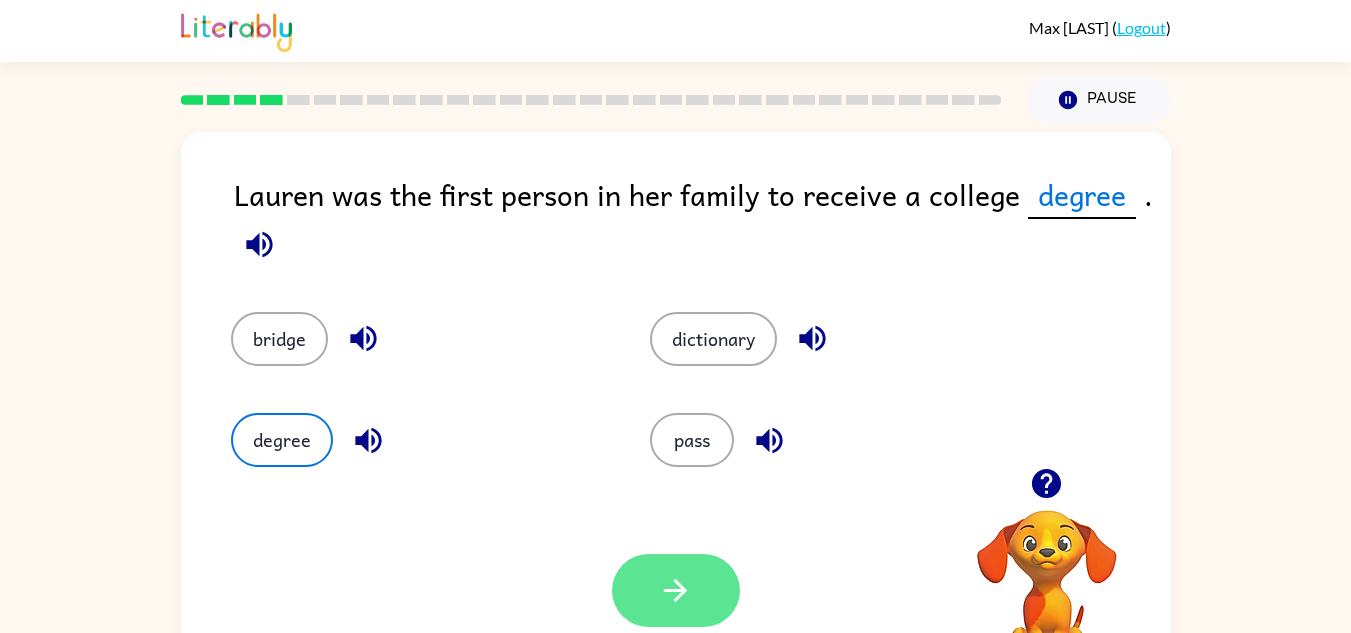 click at bounding box center [676, 590] 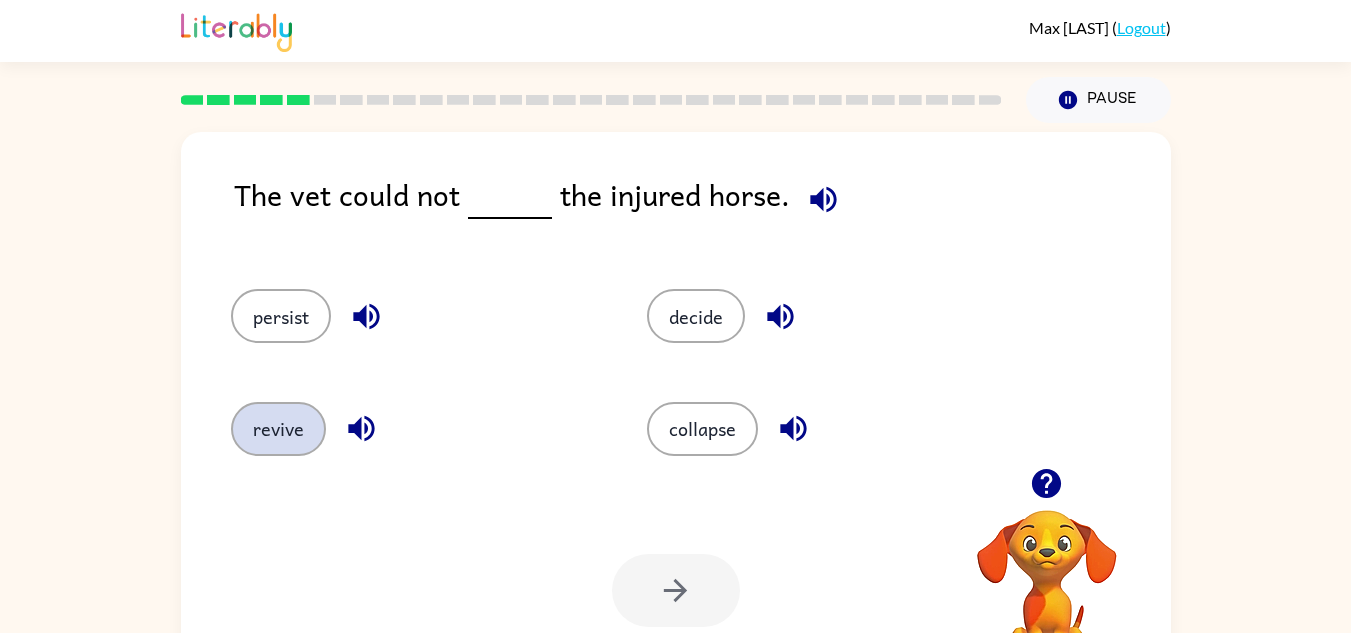 click on "revive" at bounding box center (281, 316) 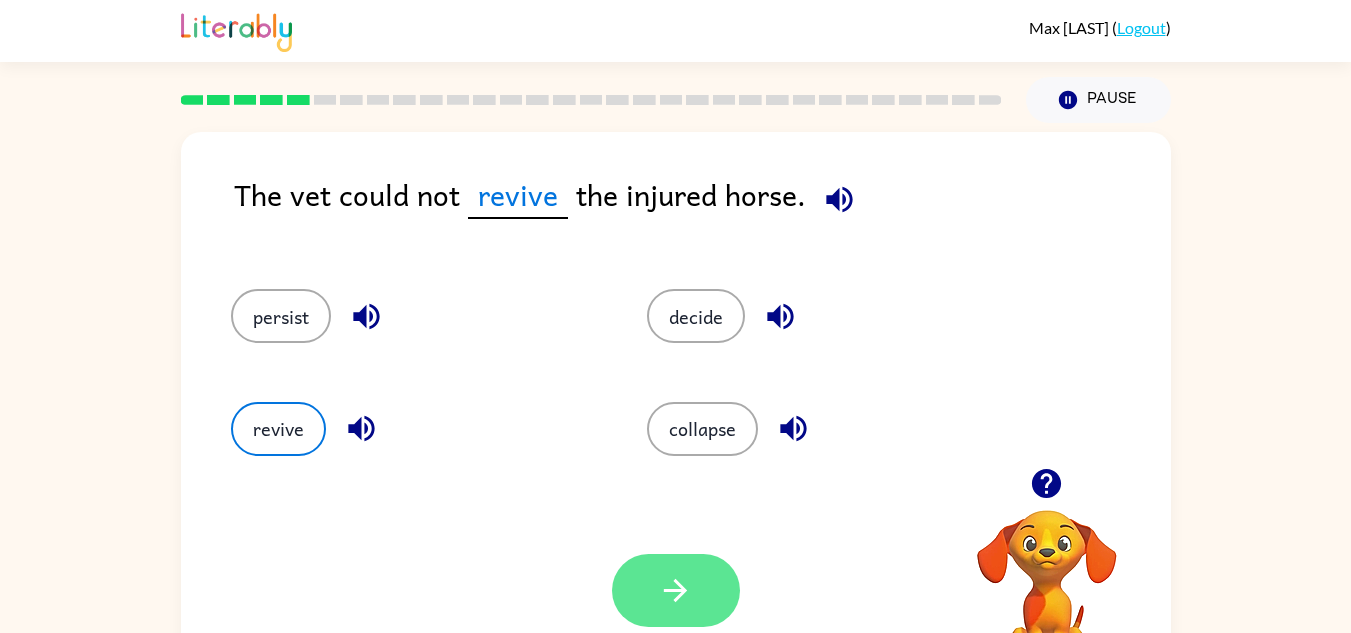 click at bounding box center [676, 590] 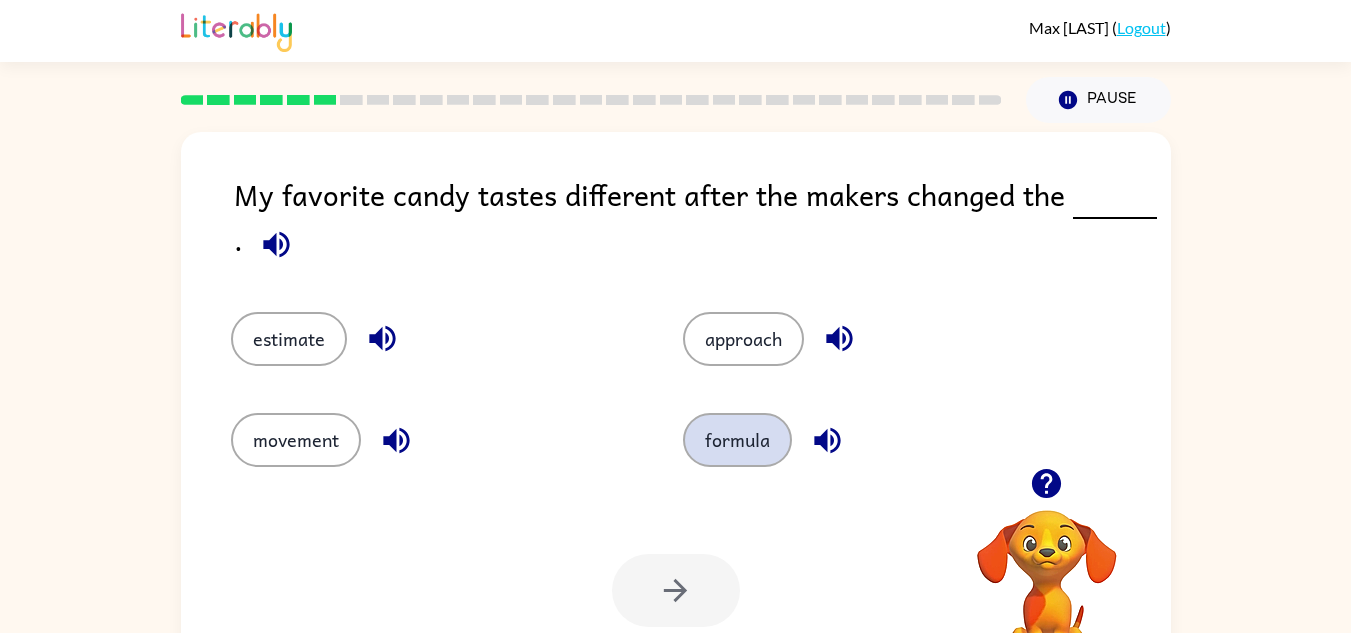 click on "formula" at bounding box center (289, 339) 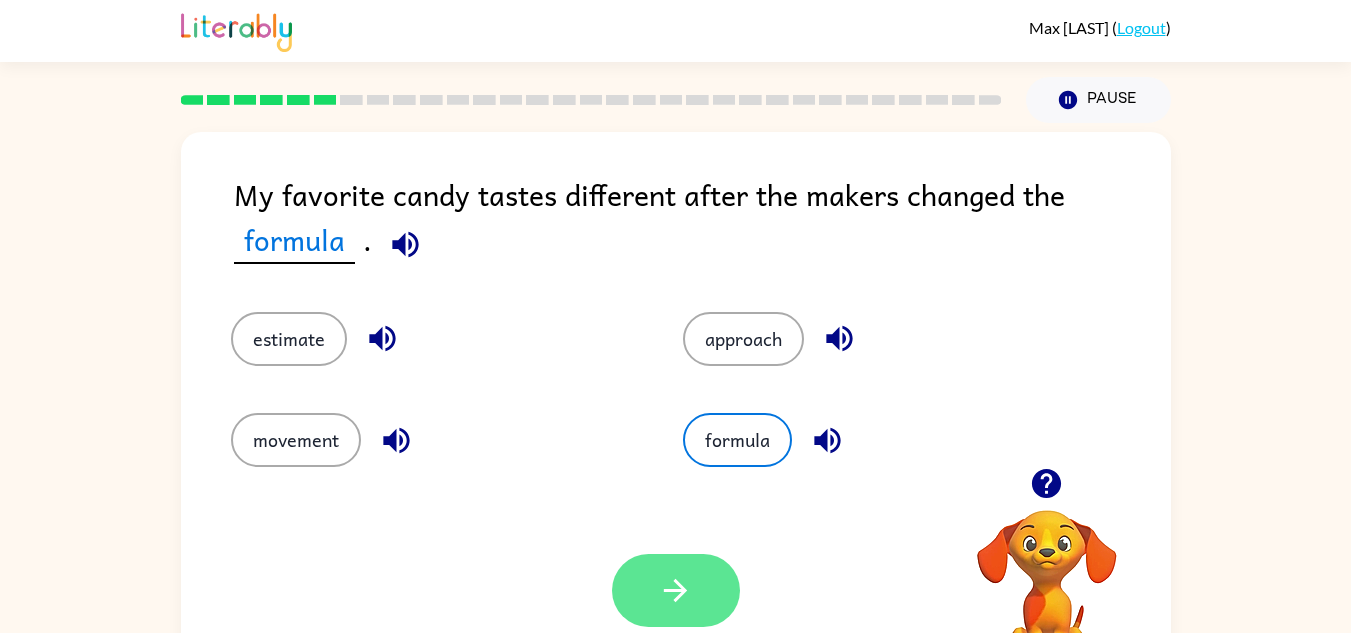 click at bounding box center (676, 590) 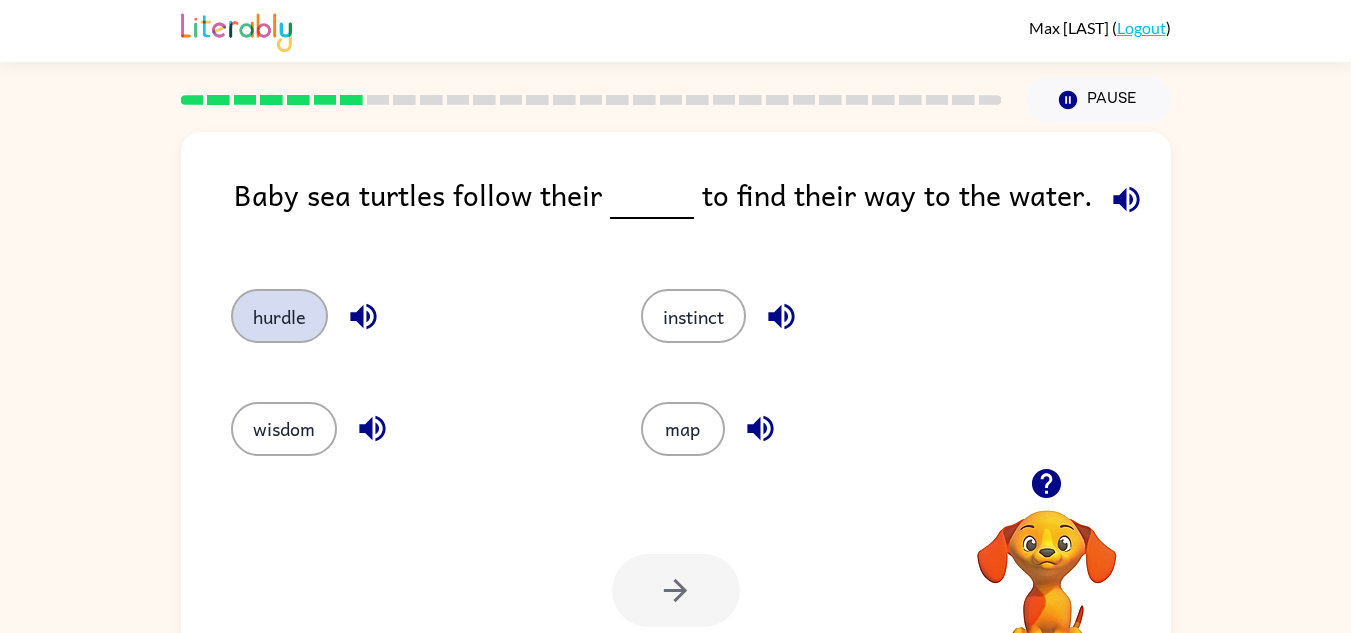 click on "hurdle" at bounding box center [279, 316] 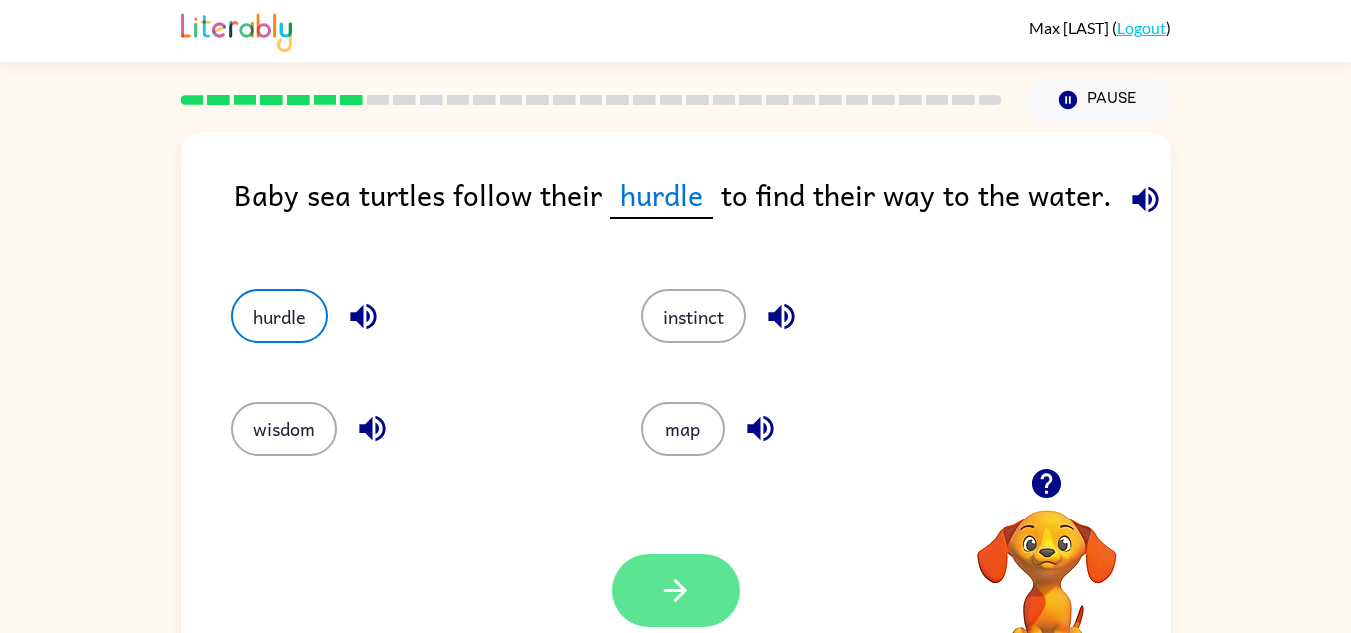 click at bounding box center (676, 590) 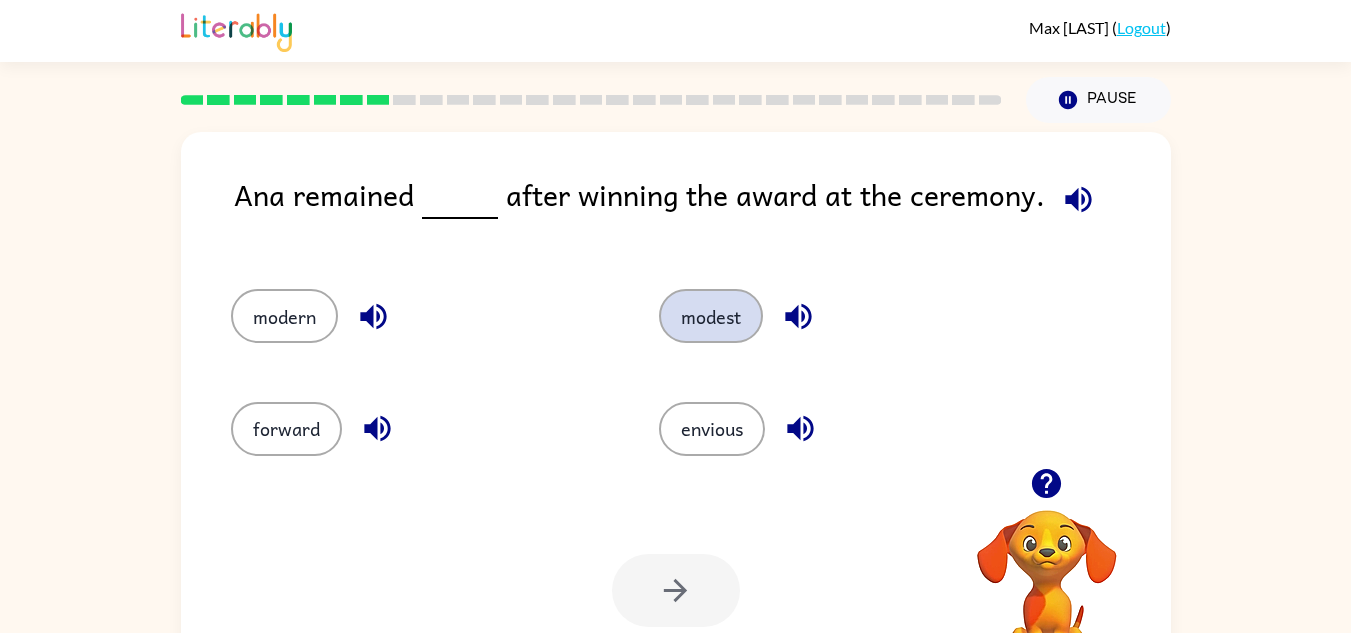 click on "modest" at bounding box center (284, 316) 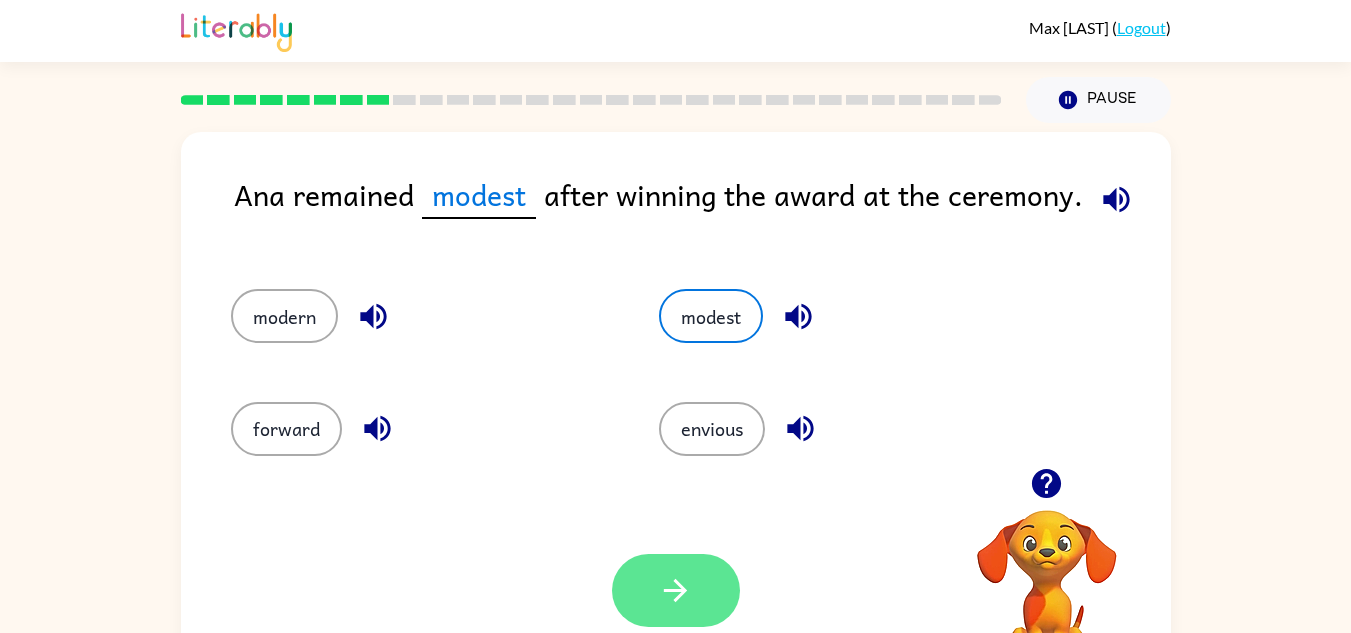 click at bounding box center (676, 590) 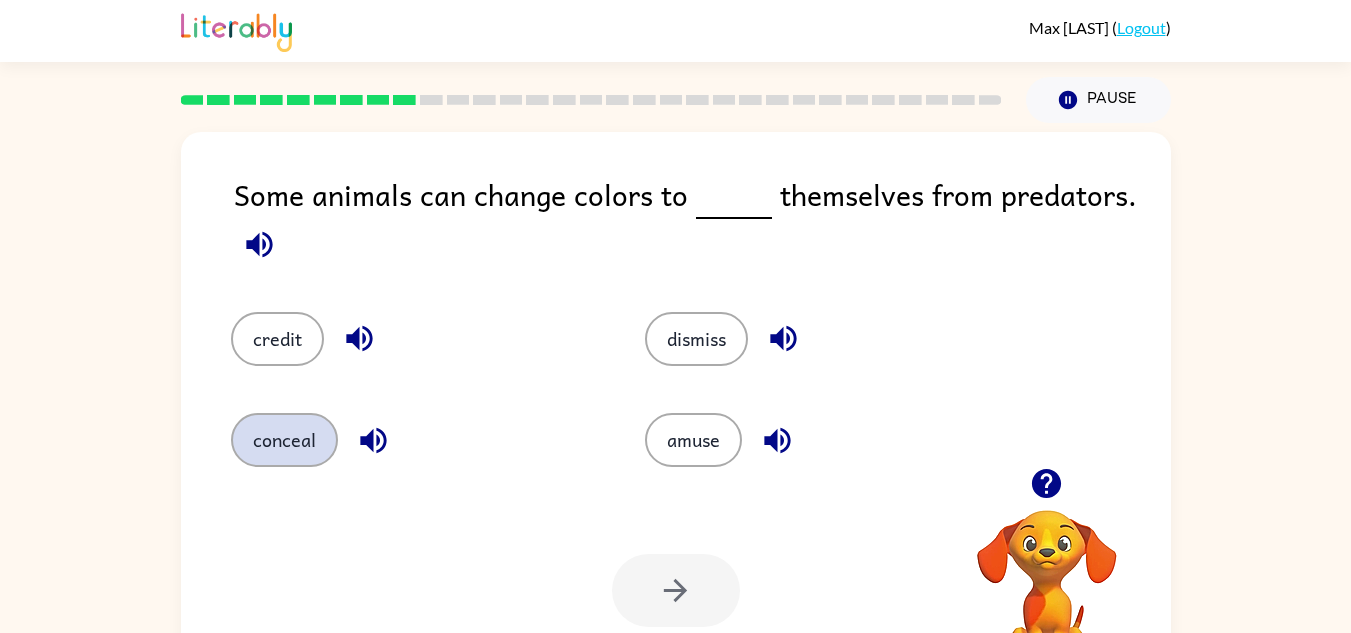 click on "conceal" at bounding box center [277, 339] 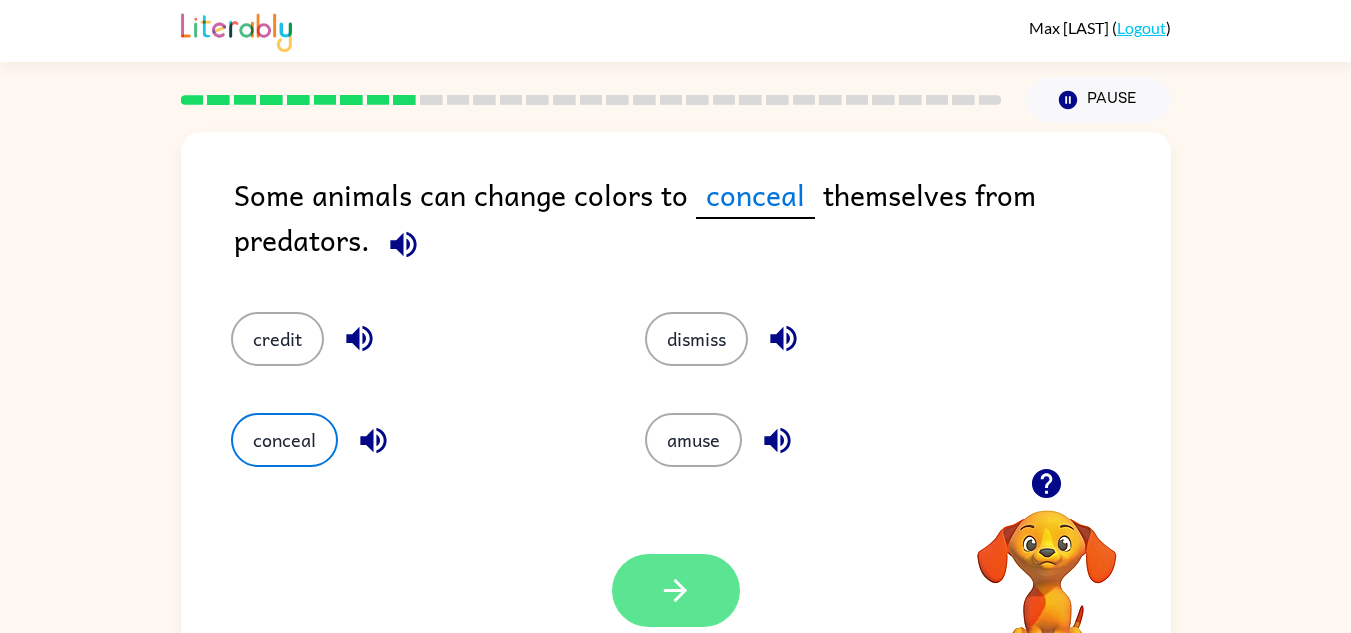 click at bounding box center [676, 590] 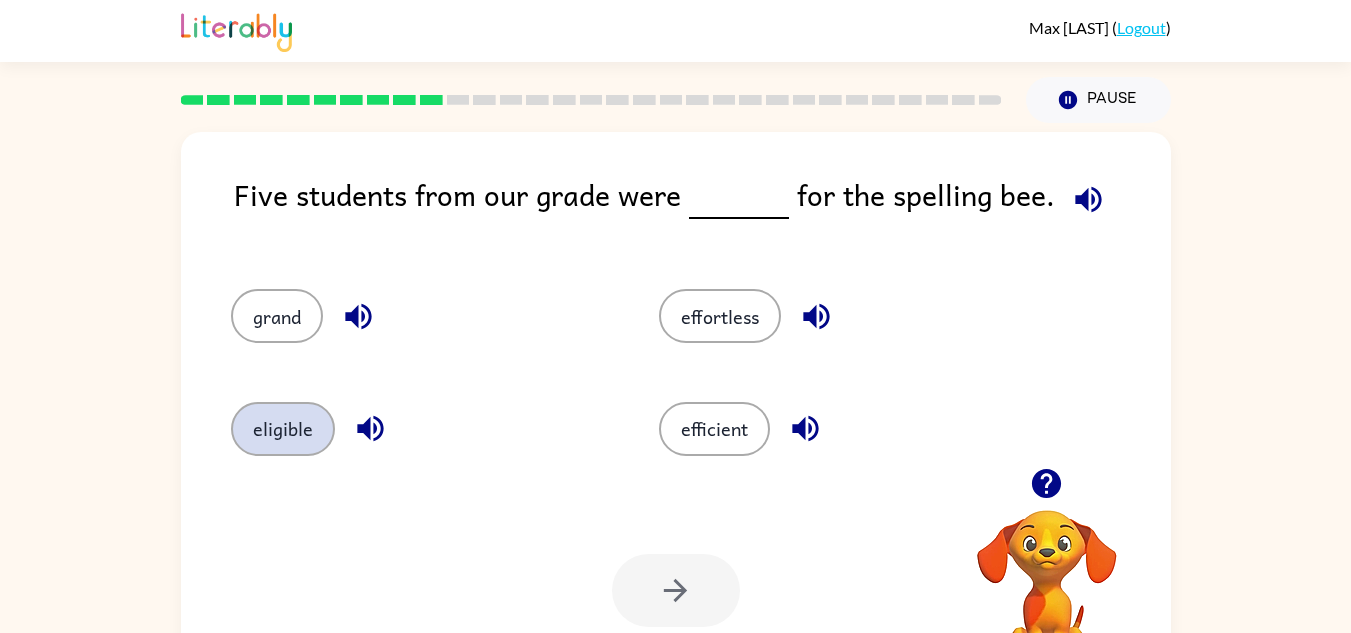 click on "eligible" at bounding box center [277, 316] 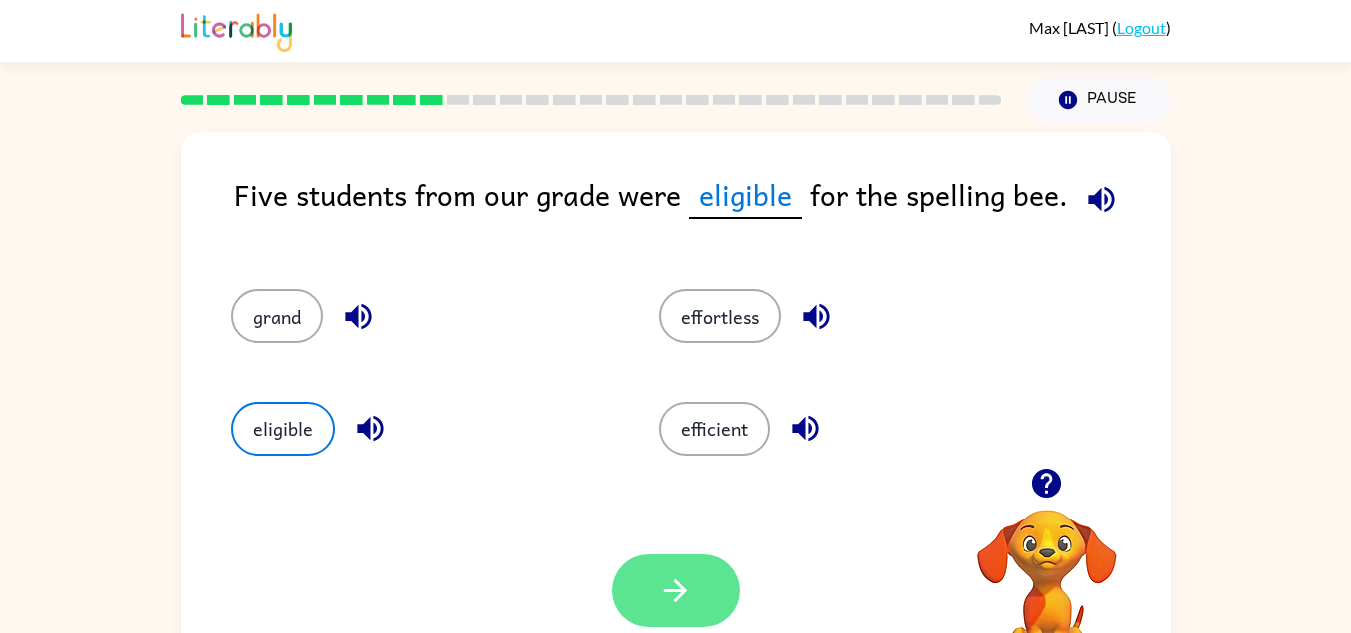 click at bounding box center [676, 590] 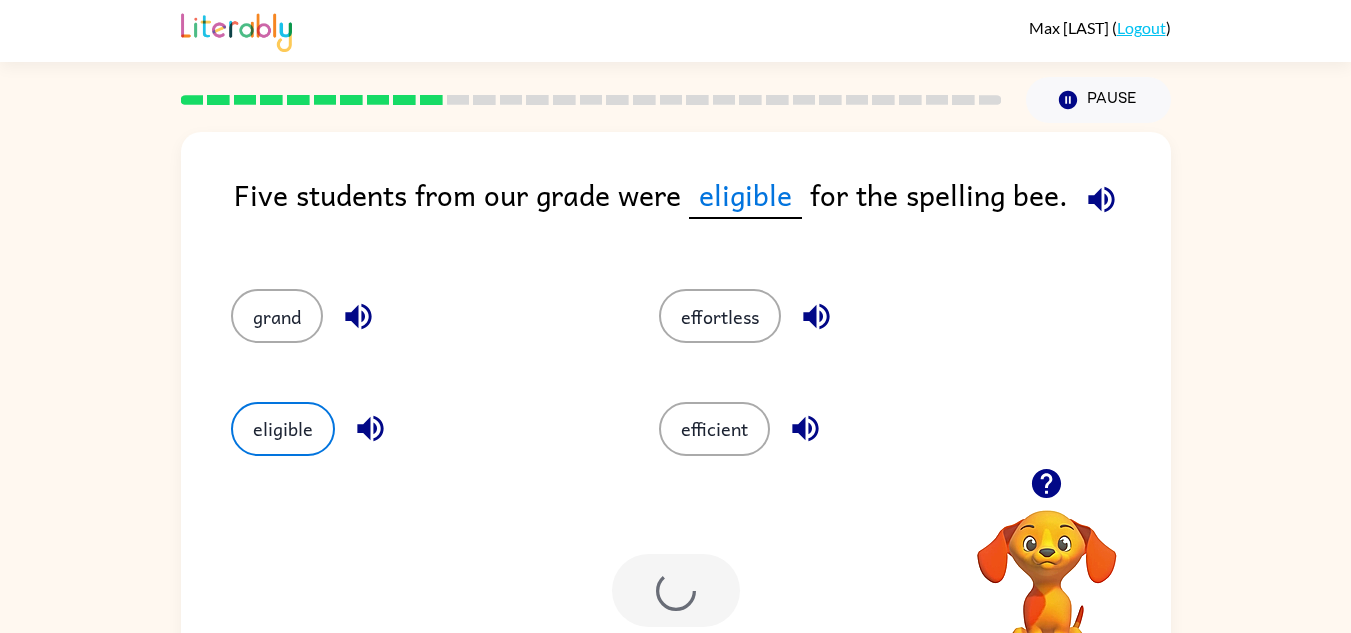 click at bounding box center (1101, 199) 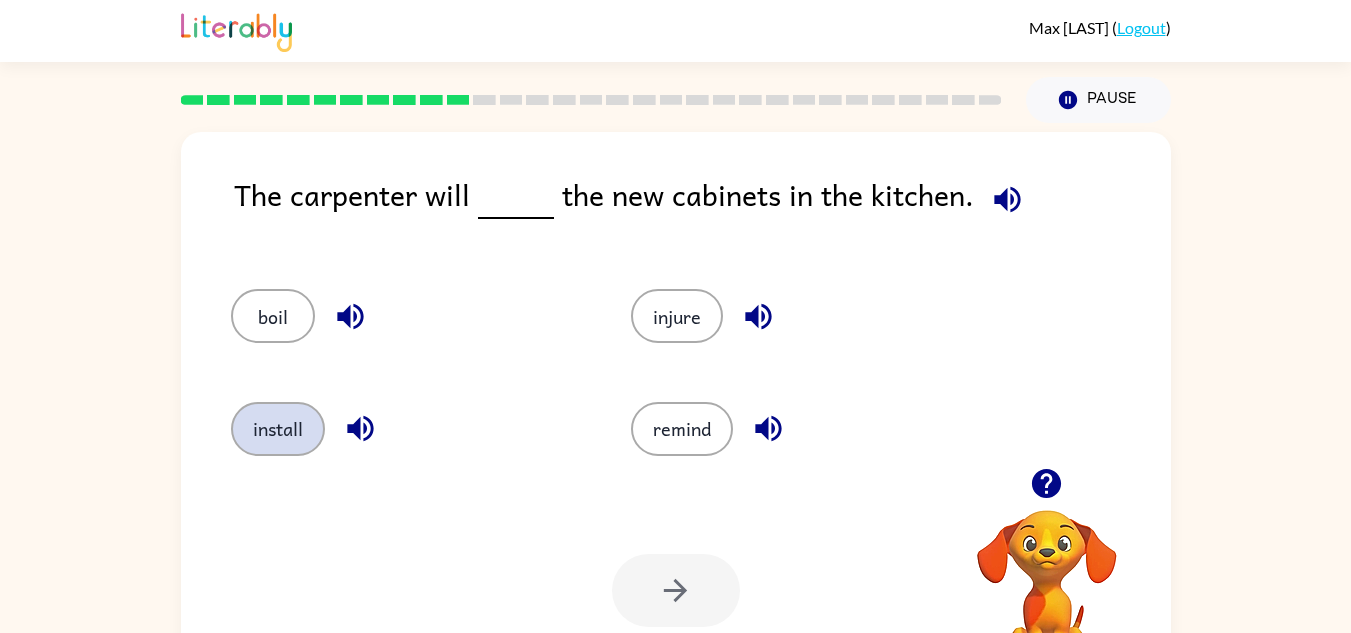 click on "install" at bounding box center [273, 316] 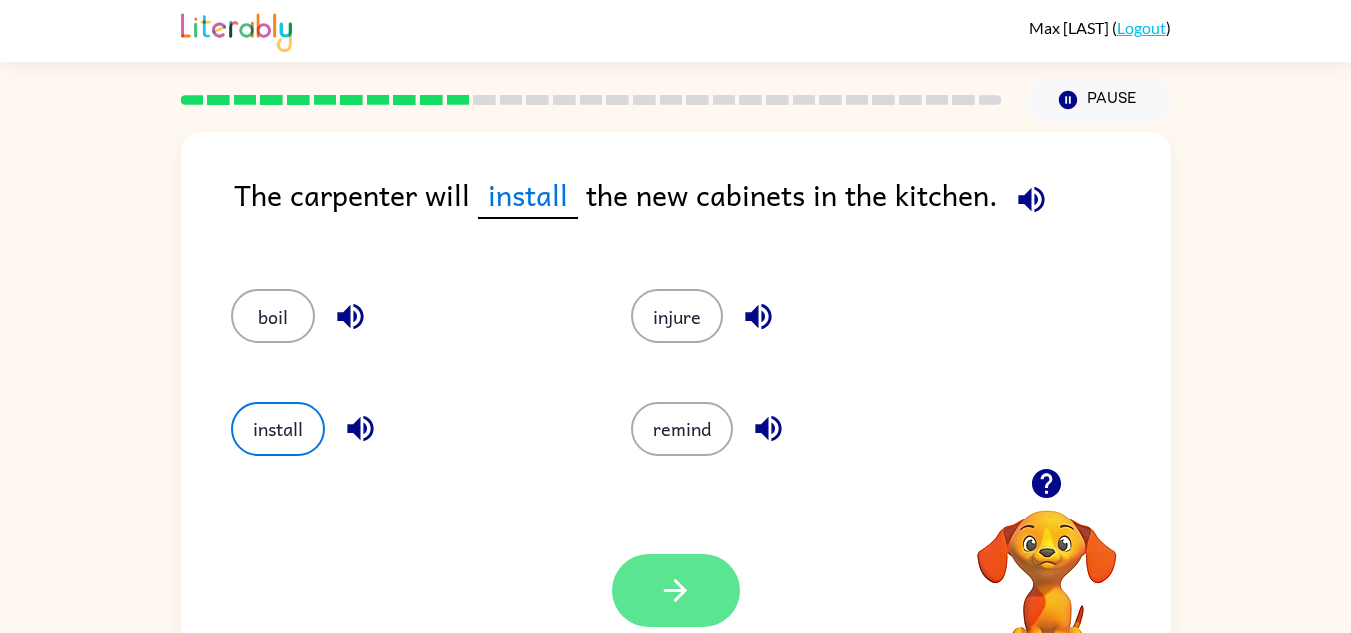 click at bounding box center (676, 590) 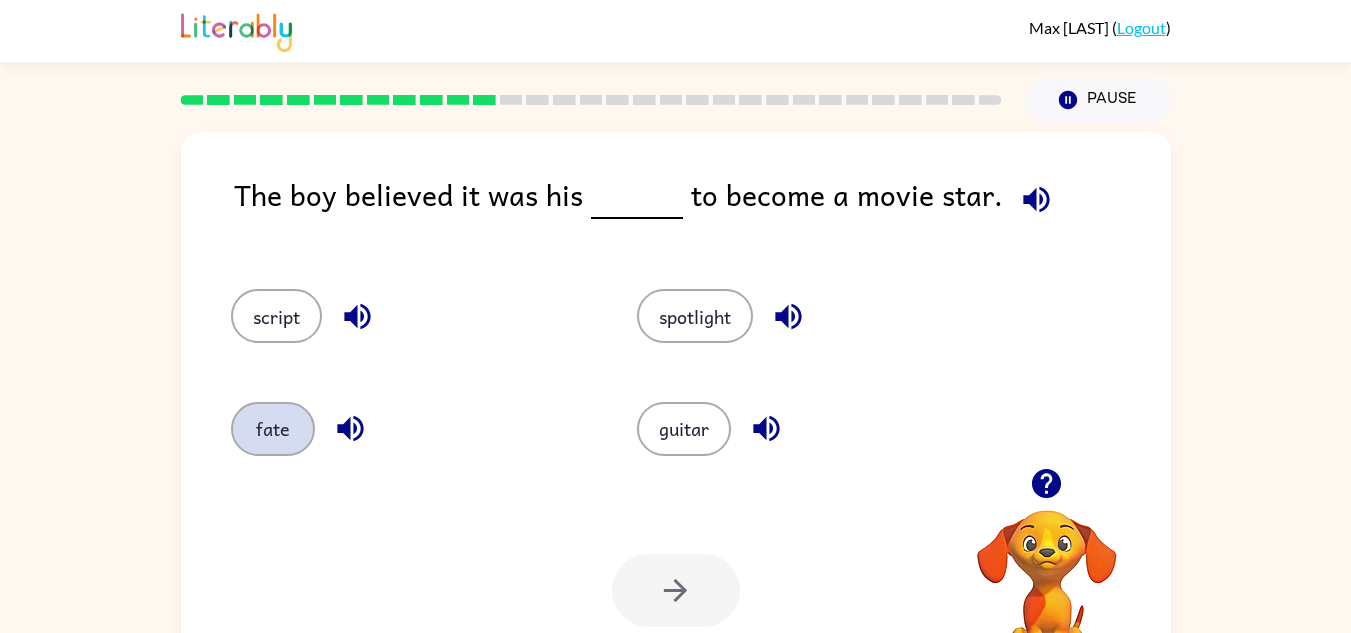 click on "fate" at bounding box center [276, 316] 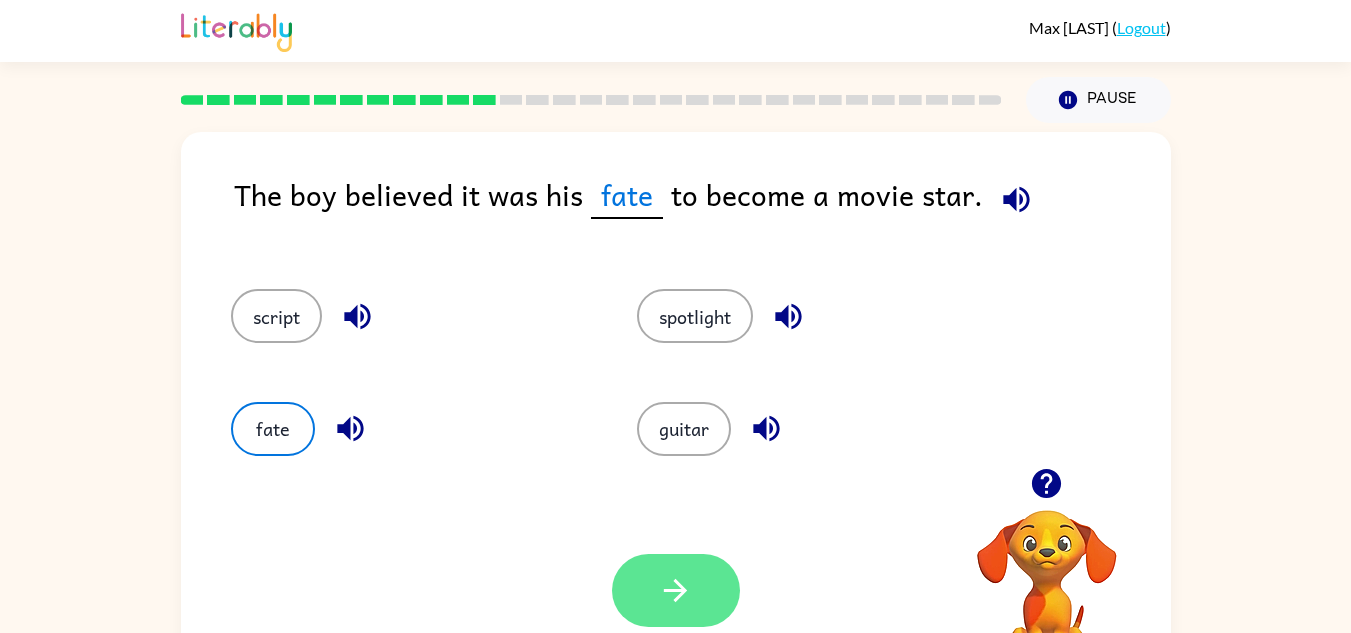 click at bounding box center [676, 590] 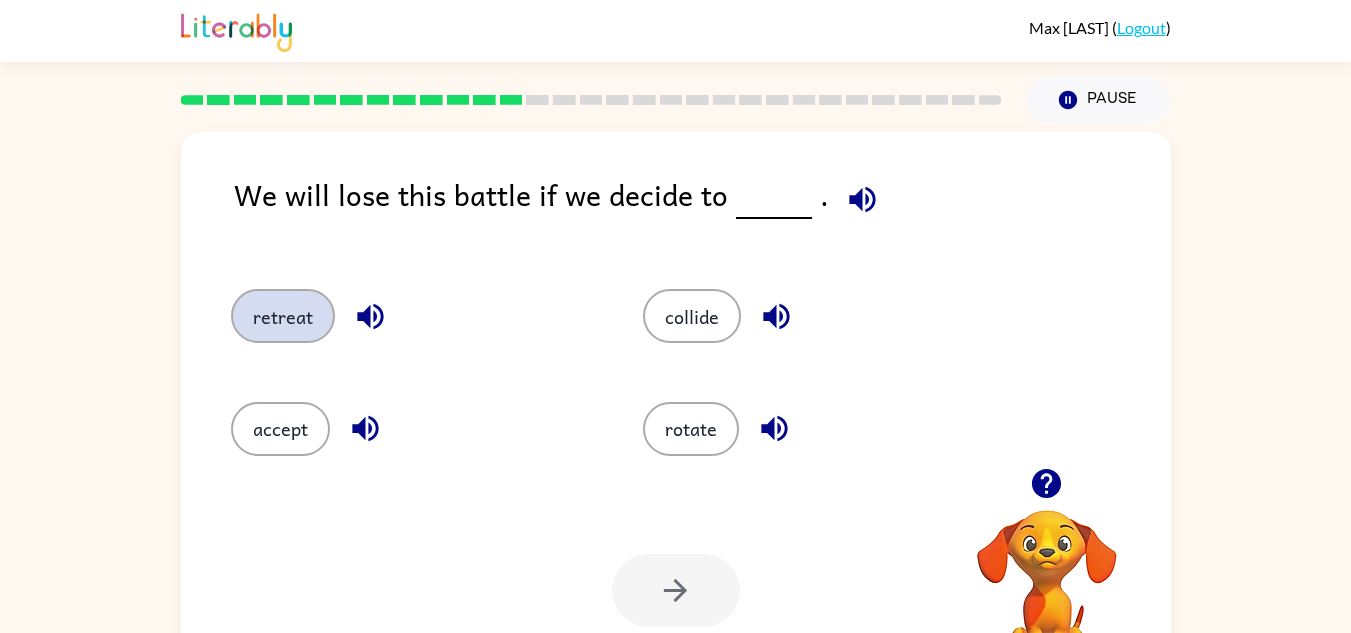 click on "retreat" at bounding box center [283, 316] 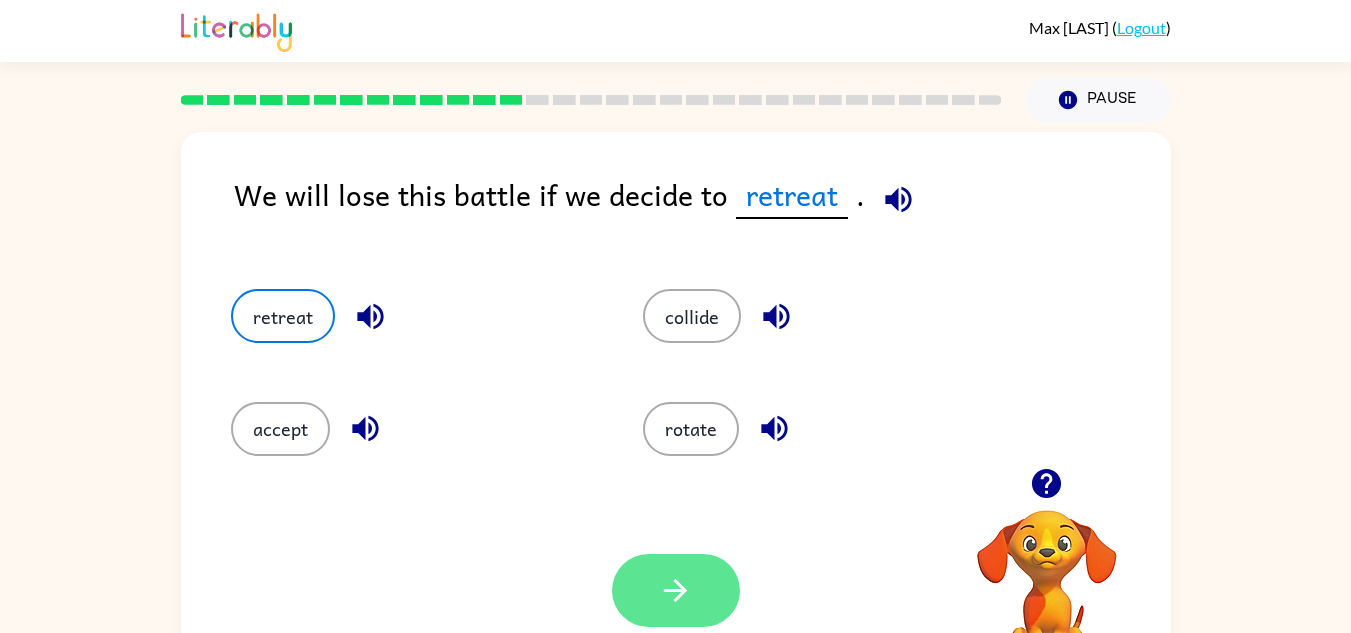 click at bounding box center [676, 590] 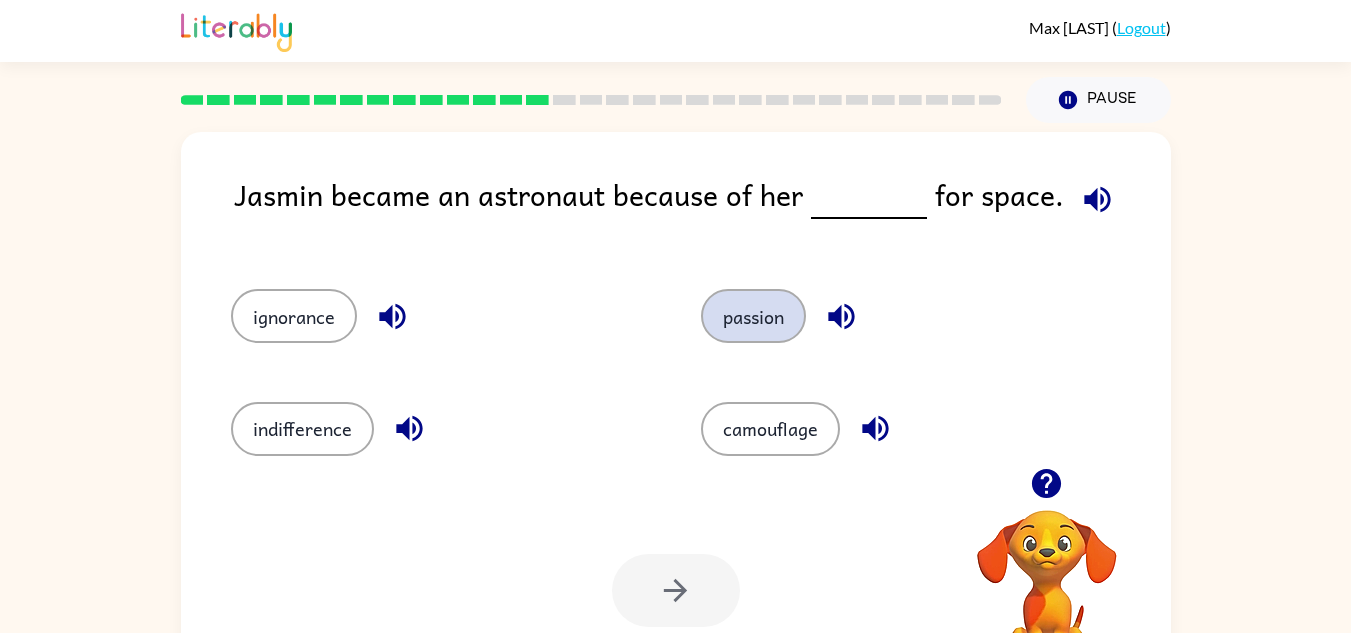 click on "passion" at bounding box center [294, 316] 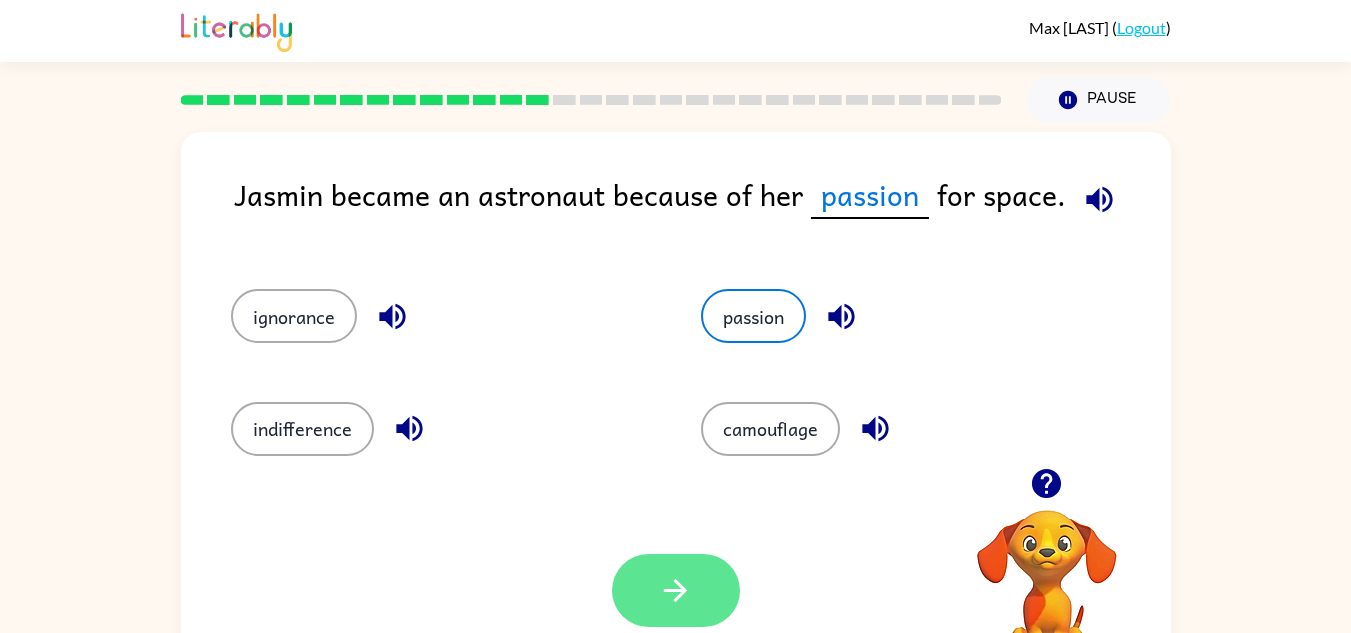 click at bounding box center [676, 590] 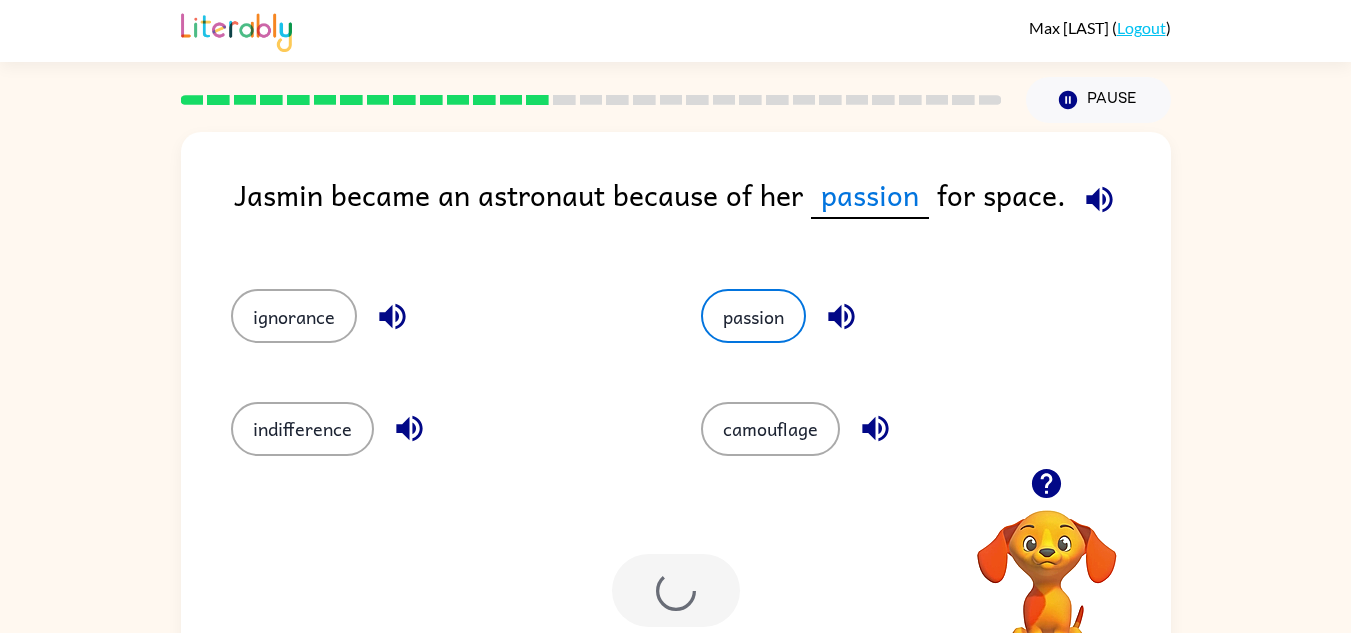 click at bounding box center (676, 590) 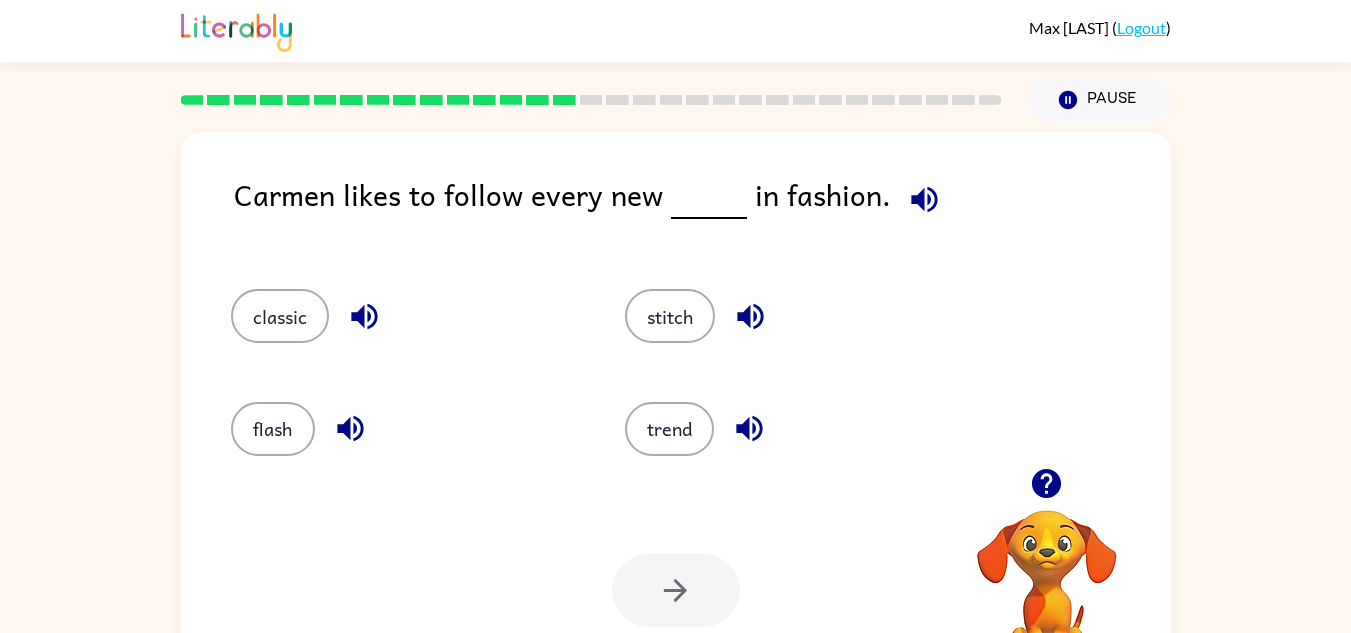 click at bounding box center (924, 199) 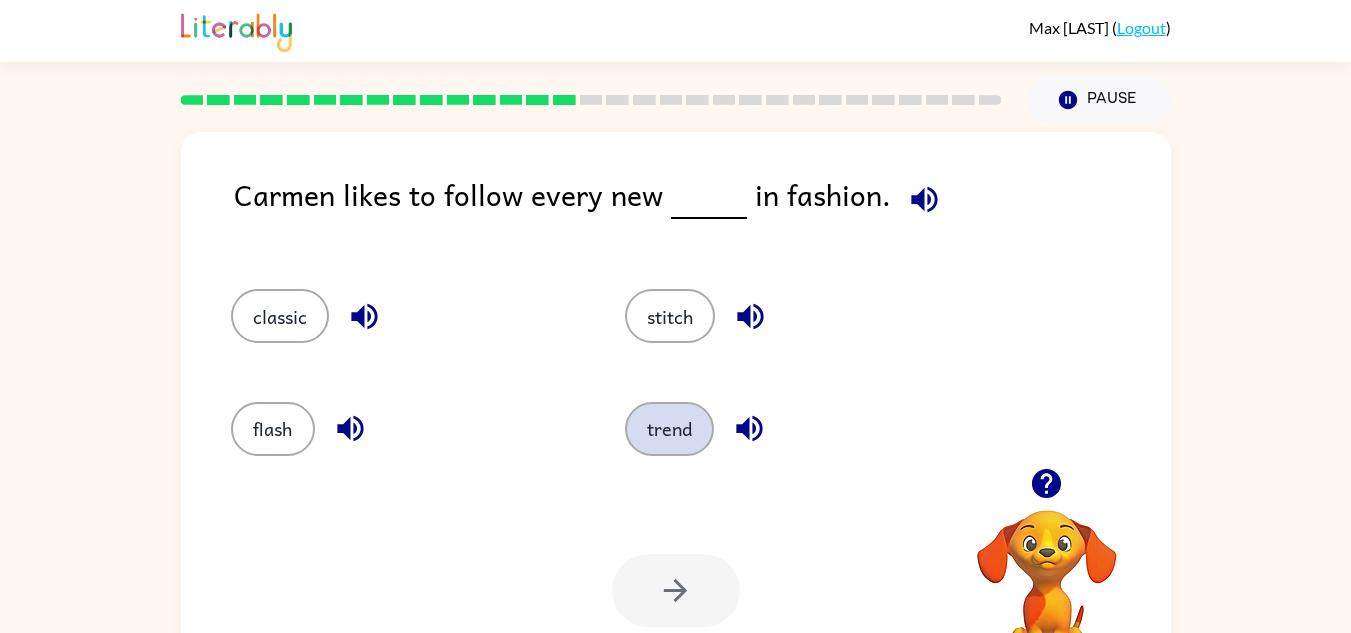 click on "trend" at bounding box center (280, 316) 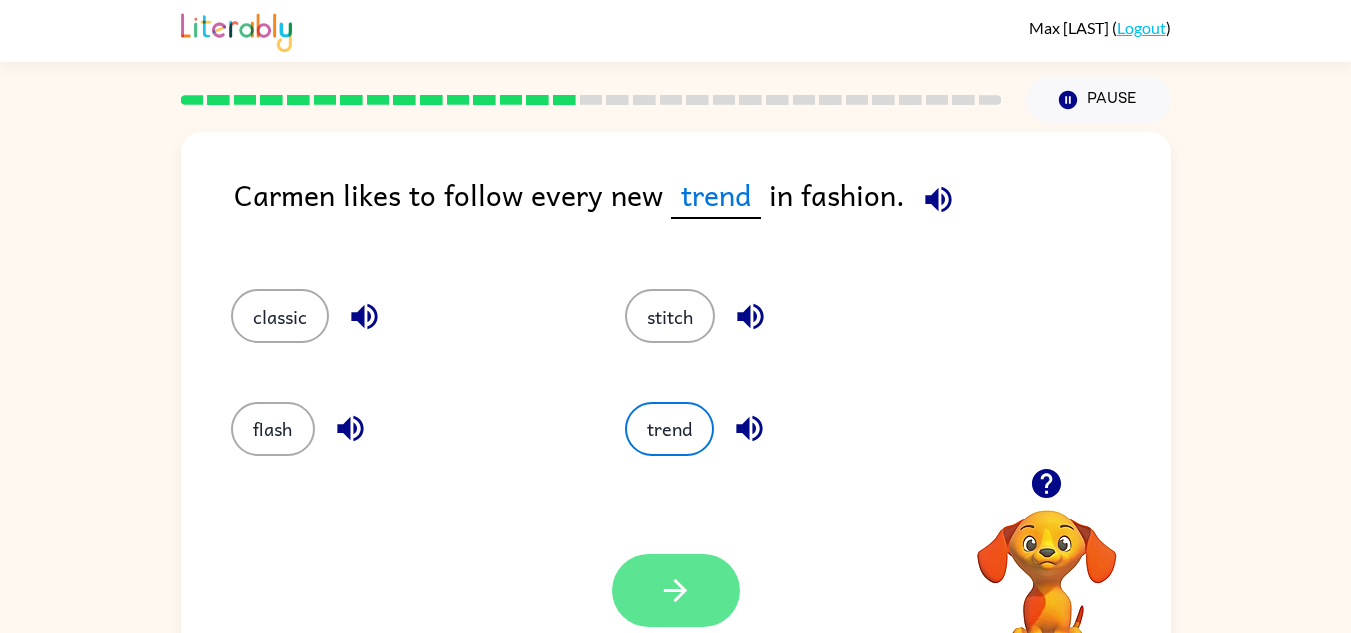 click at bounding box center [675, 590] 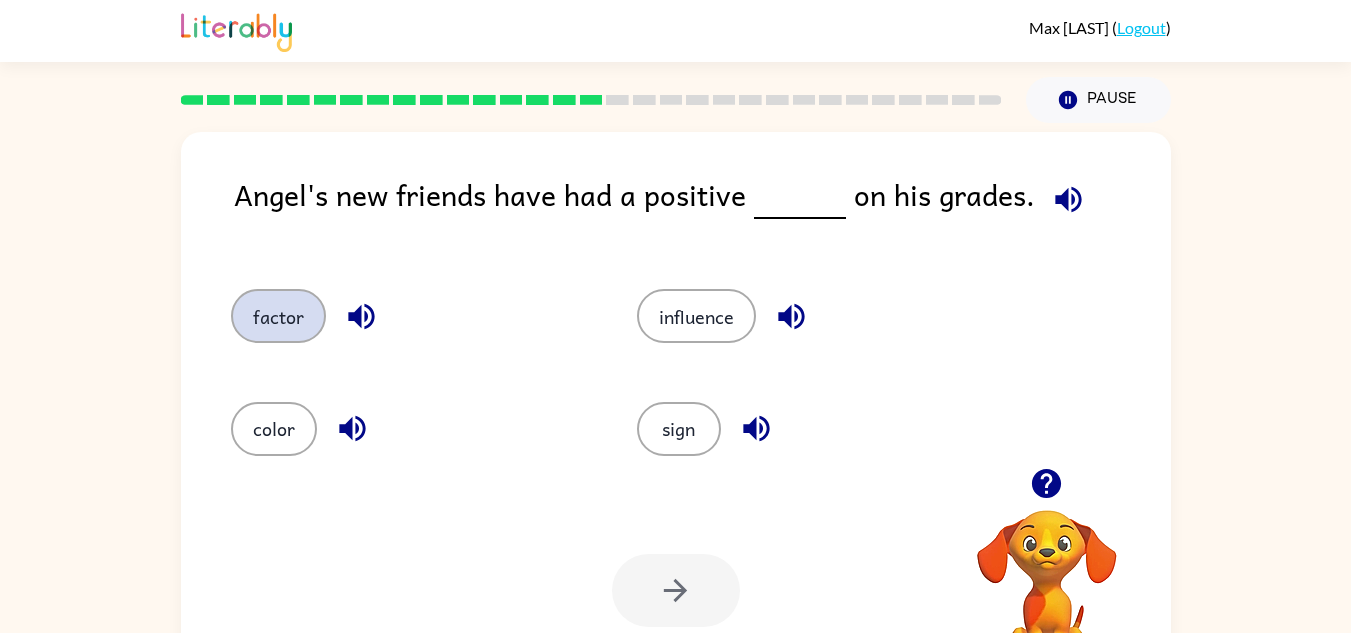 click on "factor" at bounding box center [278, 316] 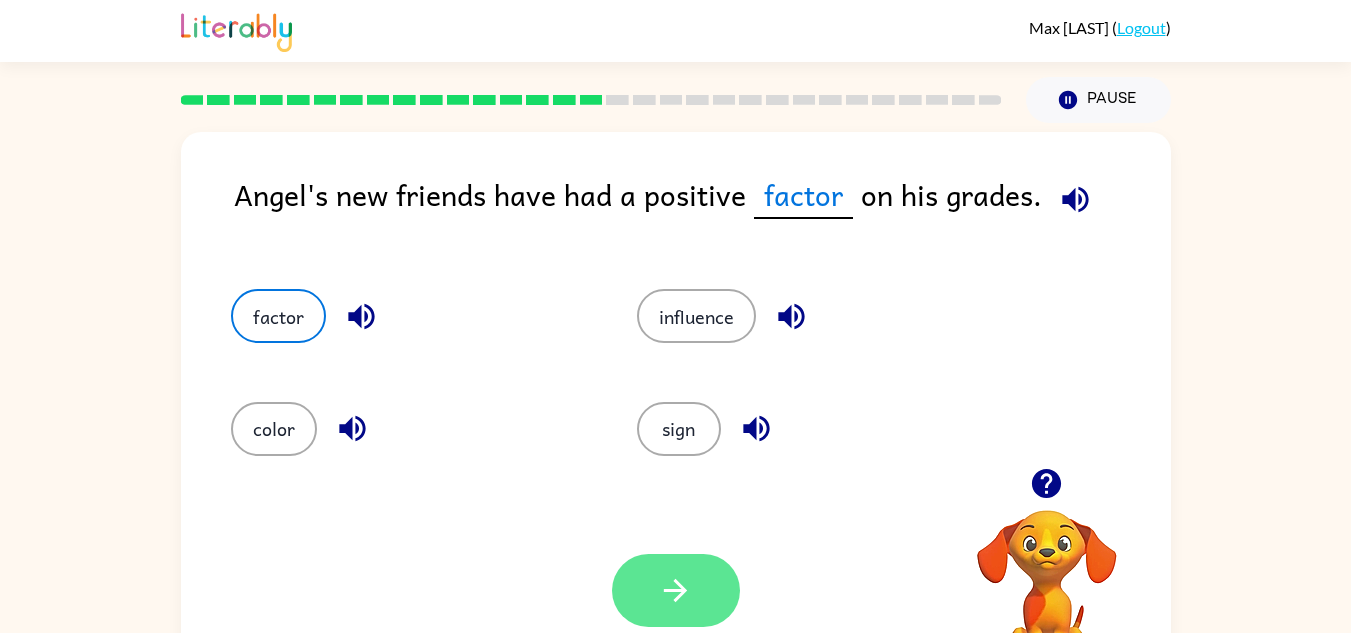 click at bounding box center (676, 590) 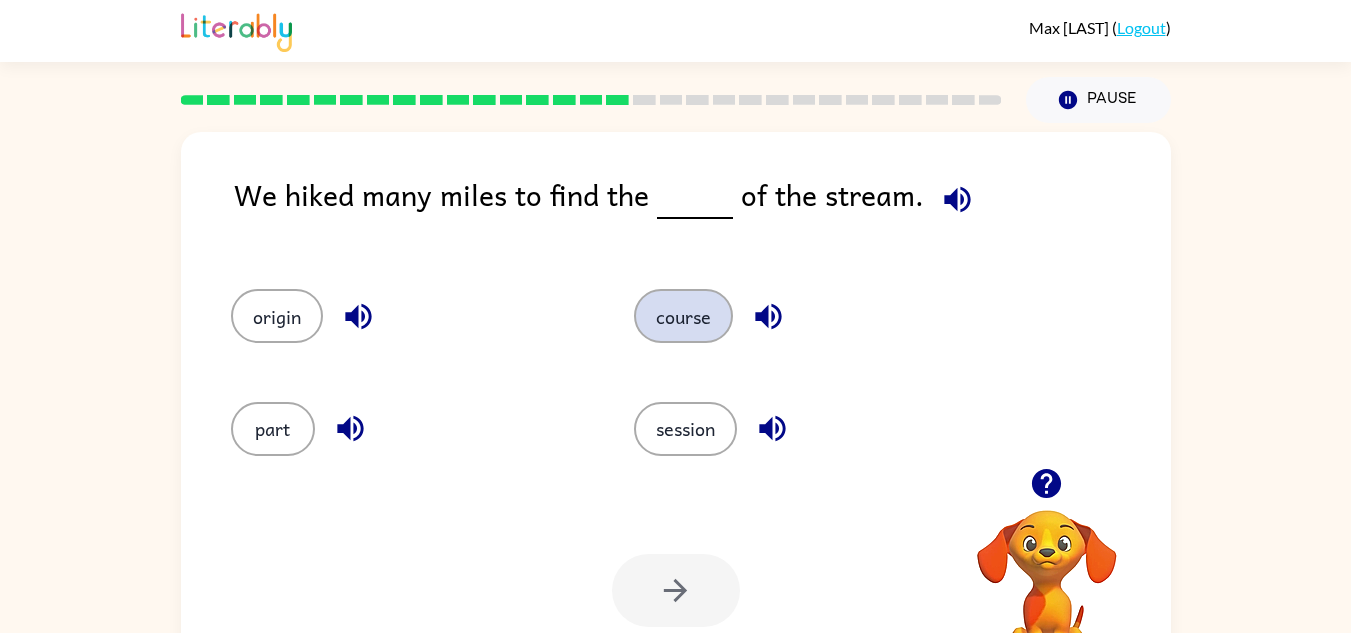 click on "course" at bounding box center [277, 316] 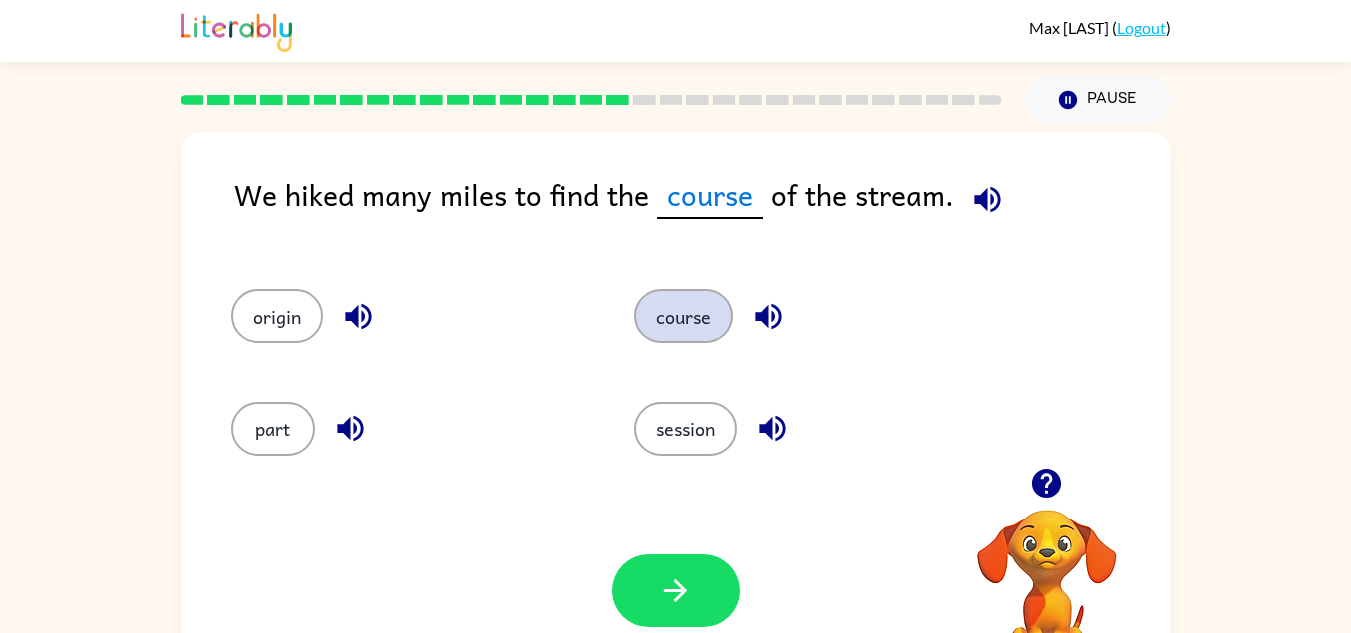 click on "course" at bounding box center (683, 316) 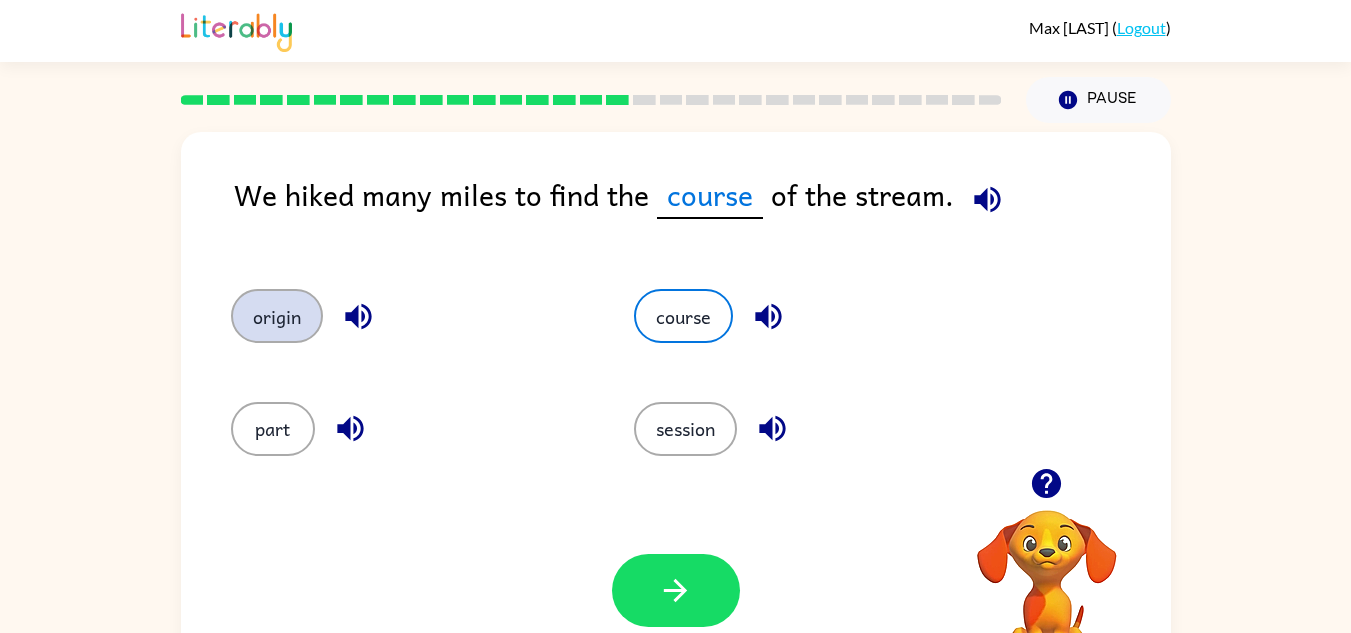 click on "origin" at bounding box center [277, 316] 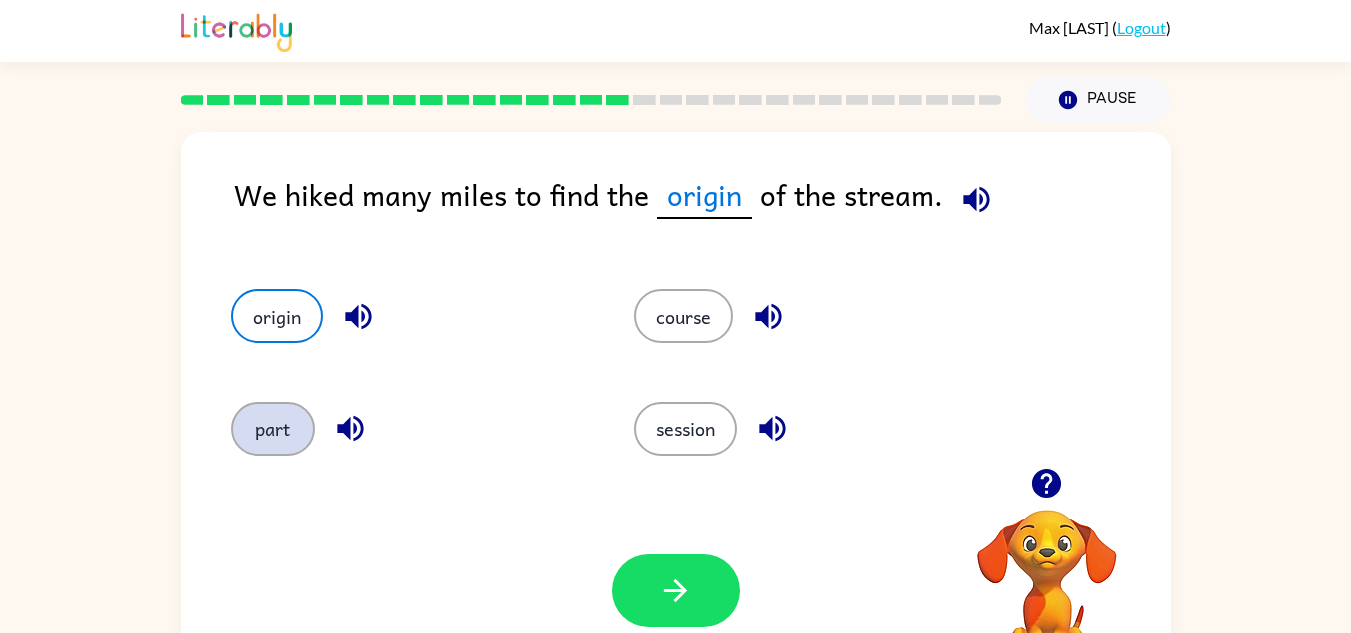 click on "part" at bounding box center [683, 316] 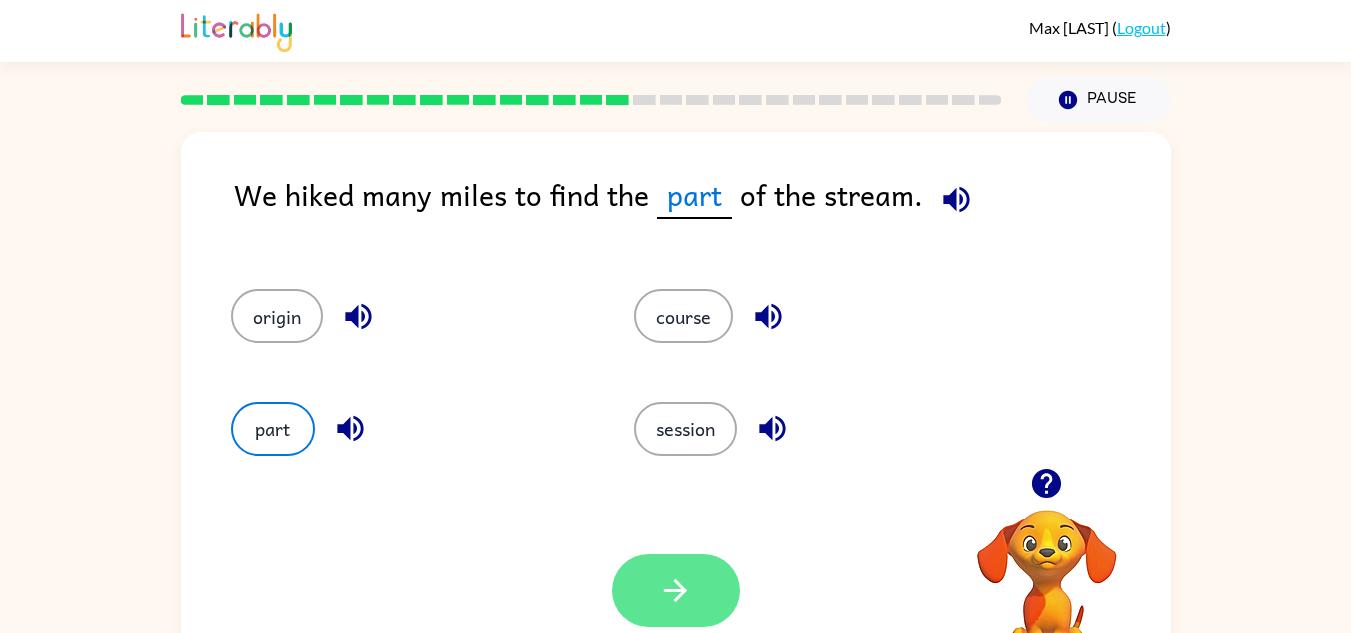 click at bounding box center (676, 590) 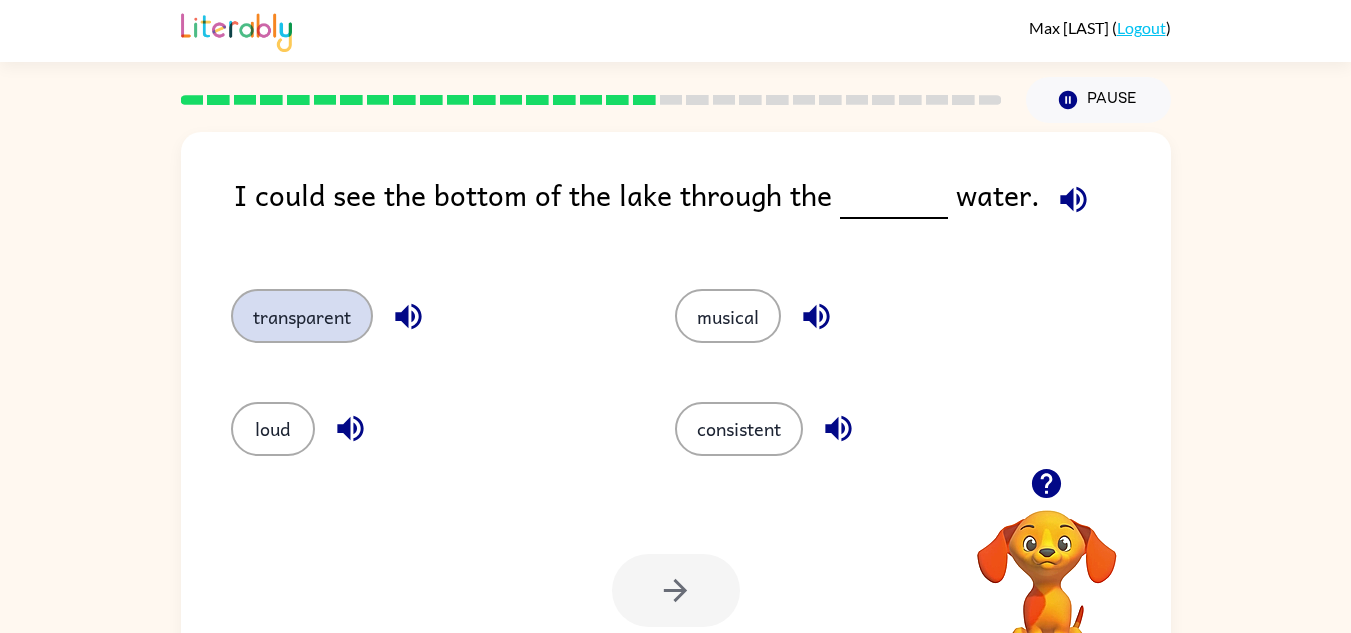 click on "transparent" at bounding box center [302, 316] 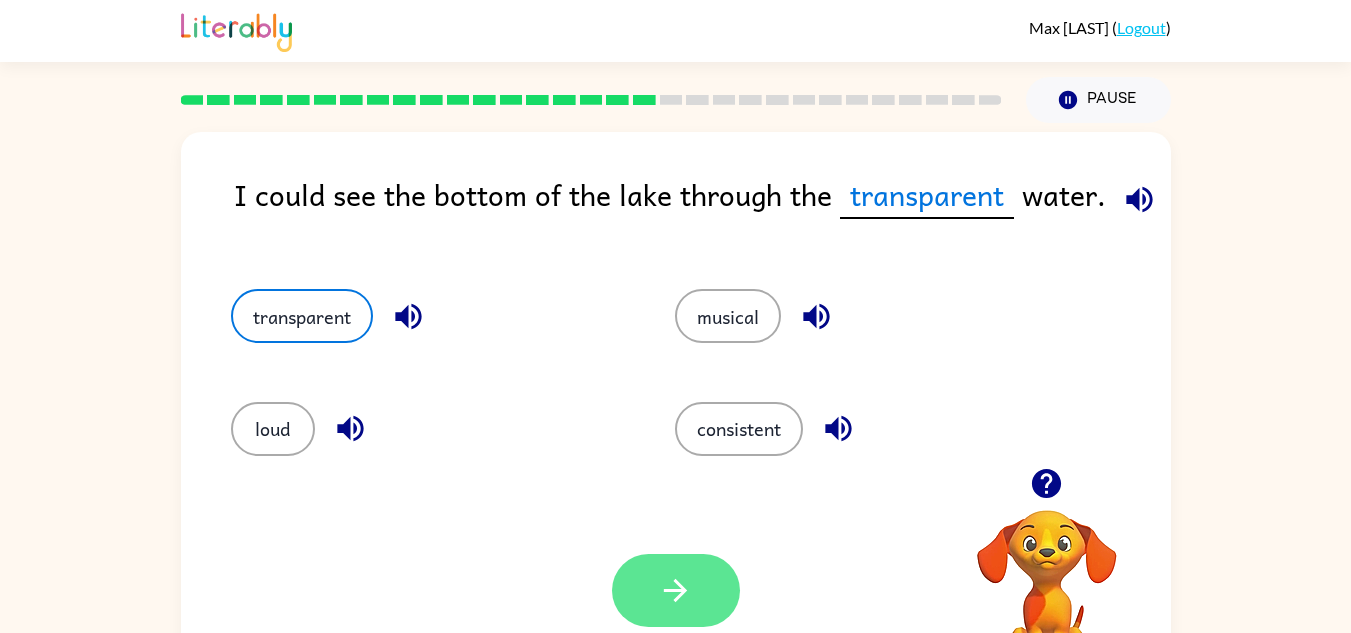 click at bounding box center [675, 590] 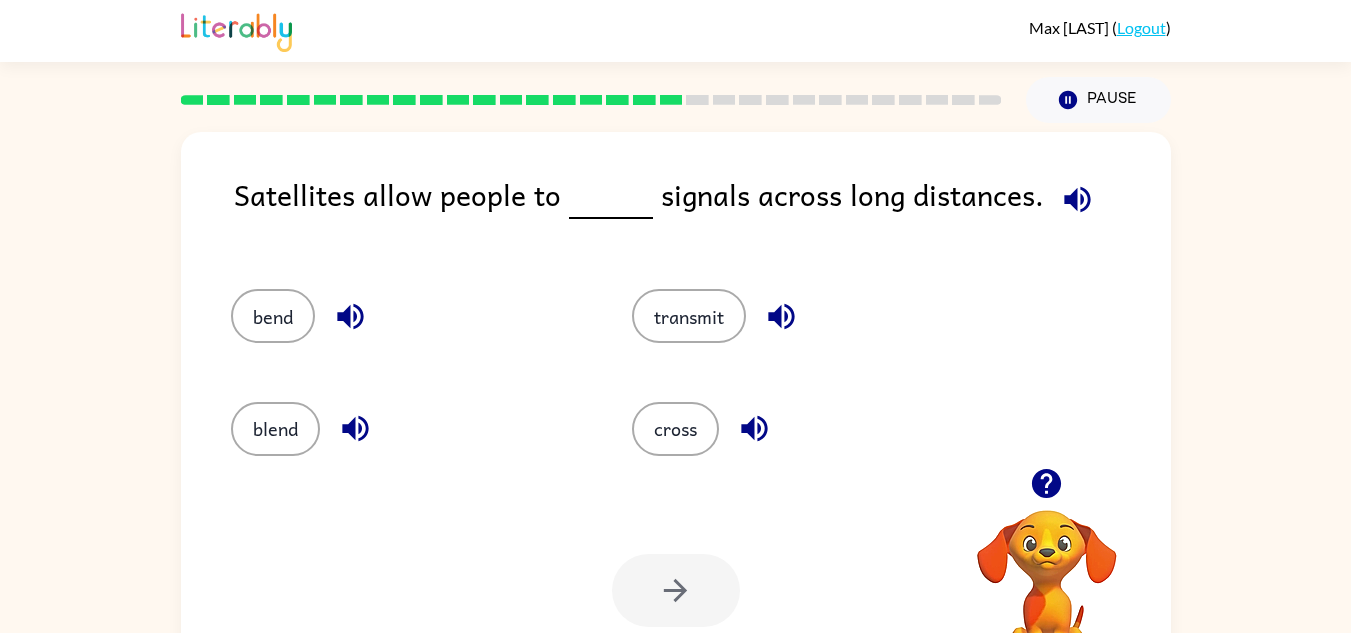 click at bounding box center [1077, 199] 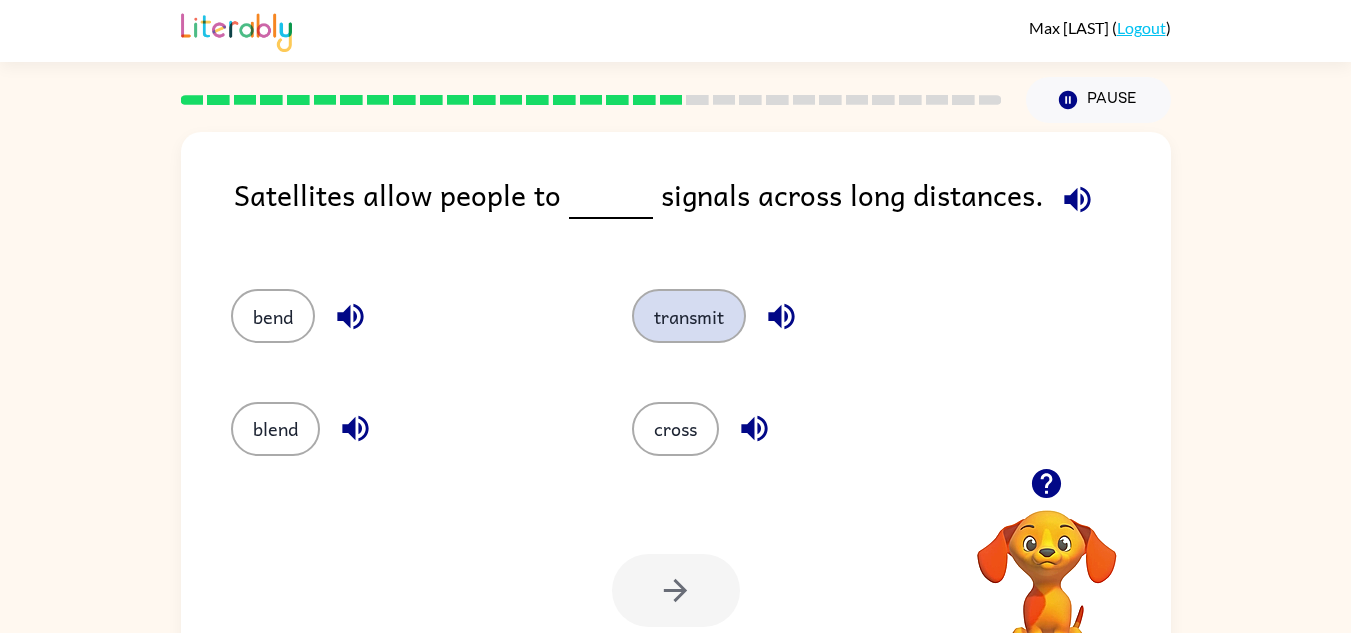 click on "transmit" at bounding box center [273, 316] 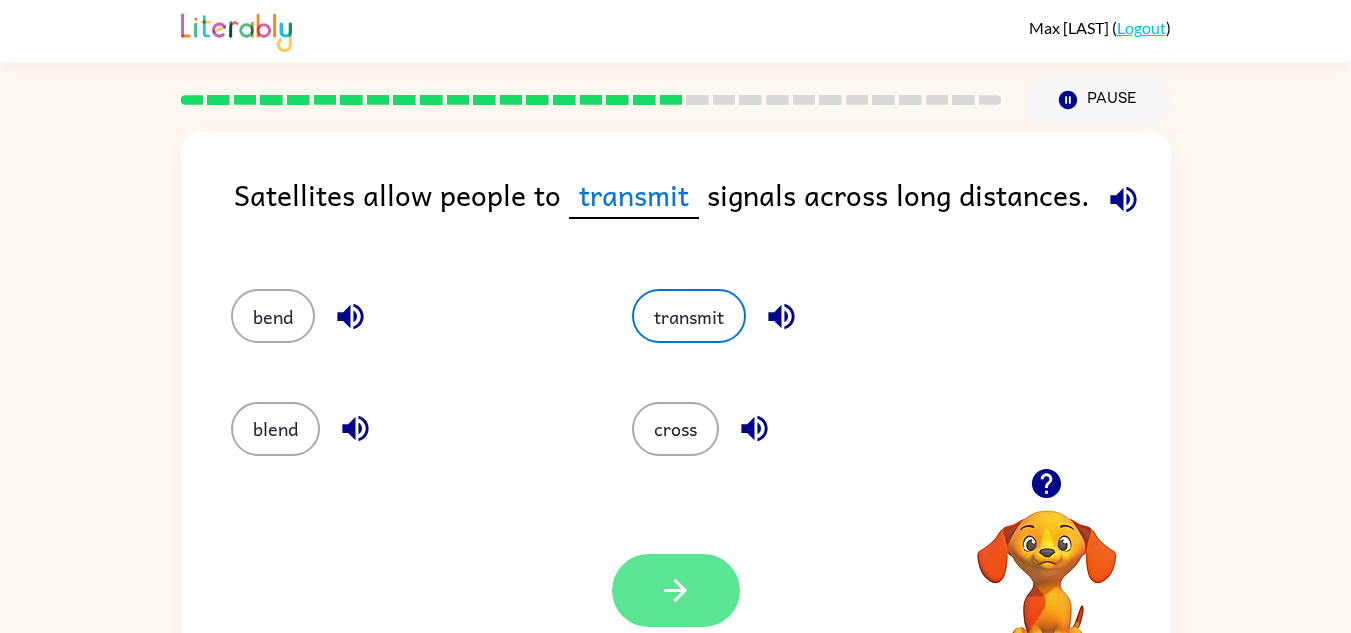 click at bounding box center [676, 590] 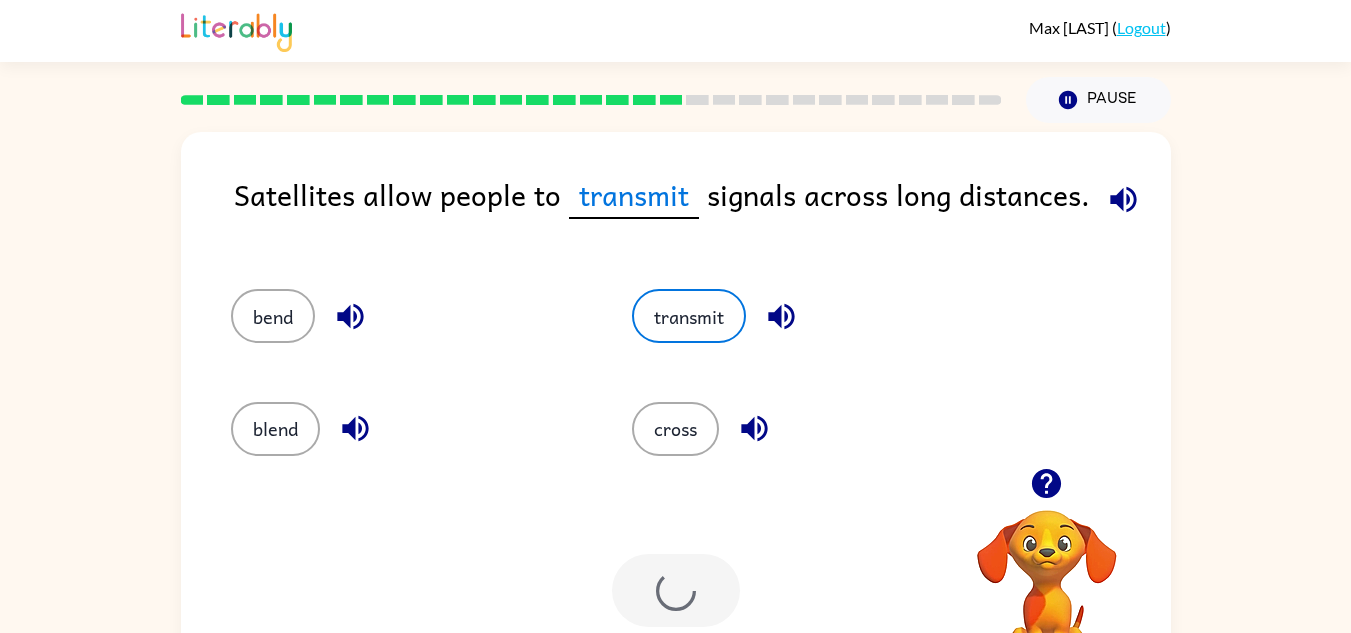 click at bounding box center (676, 590) 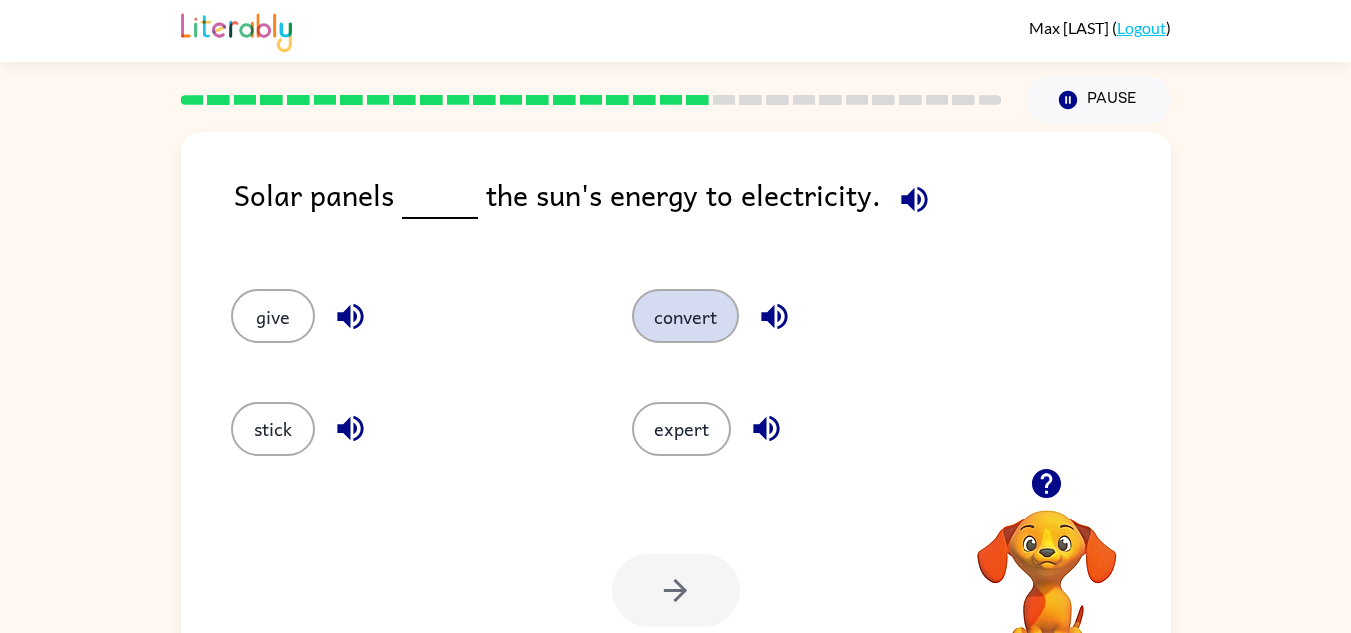 click on "convert" at bounding box center (273, 316) 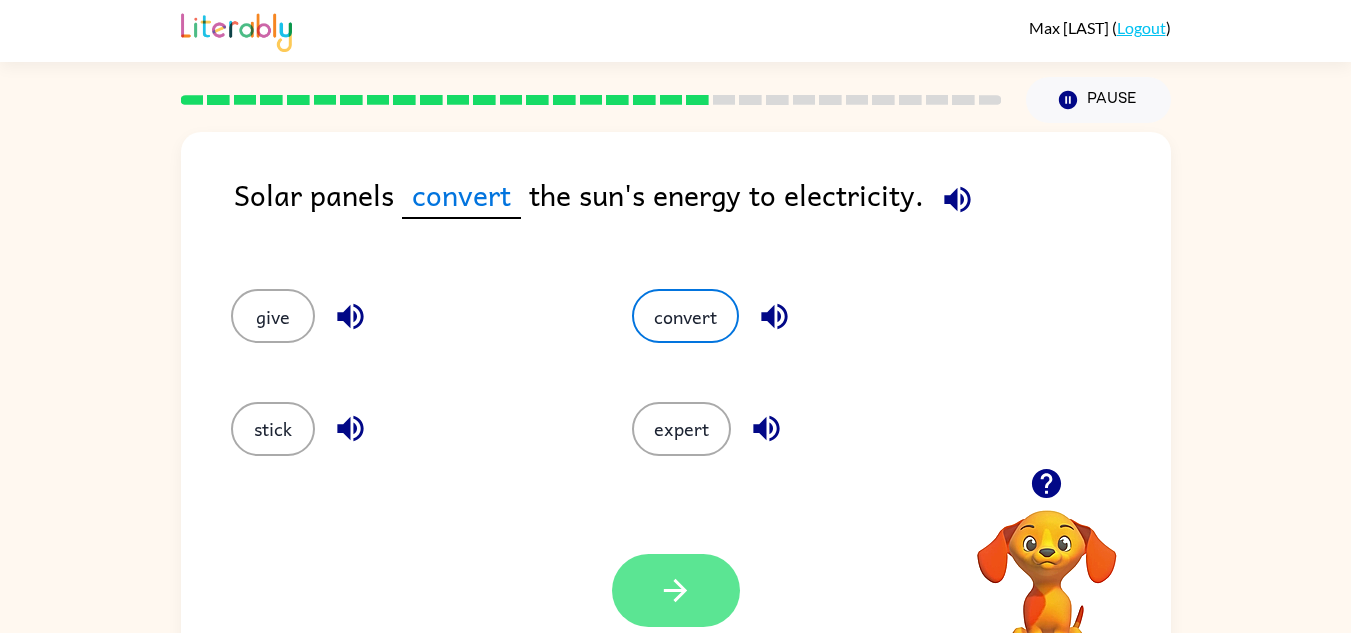 click at bounding box center (676, 590) 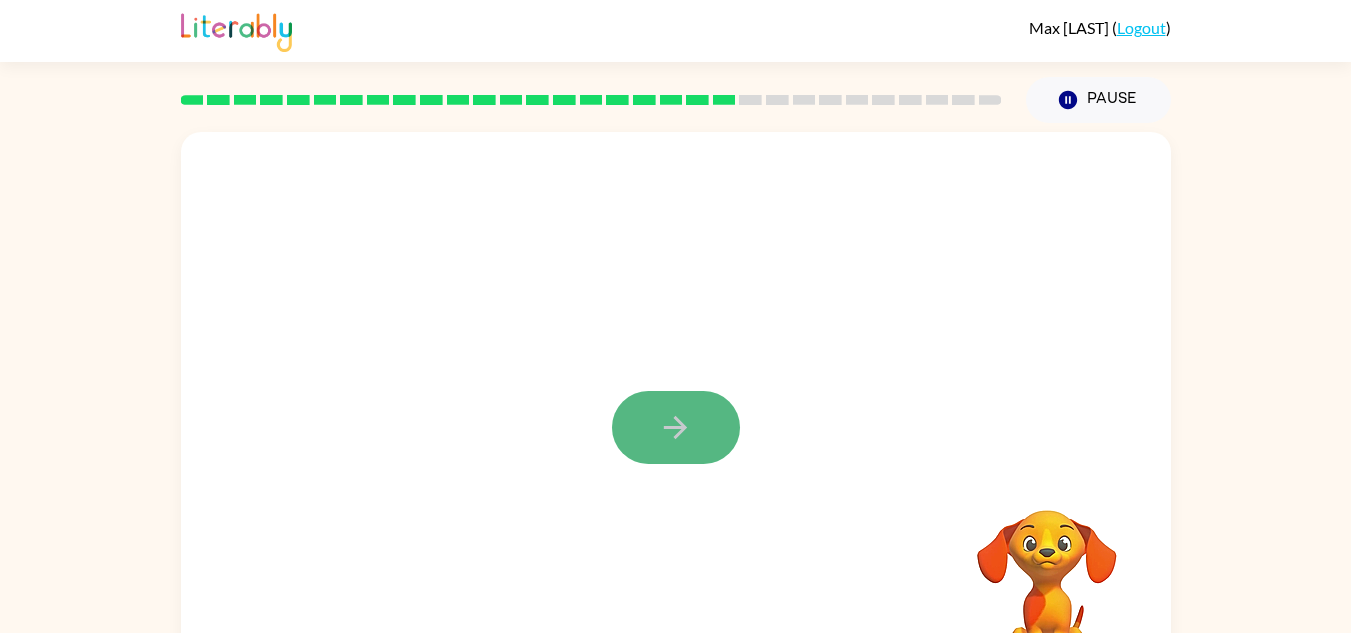 click at bounding box center [676, 427] 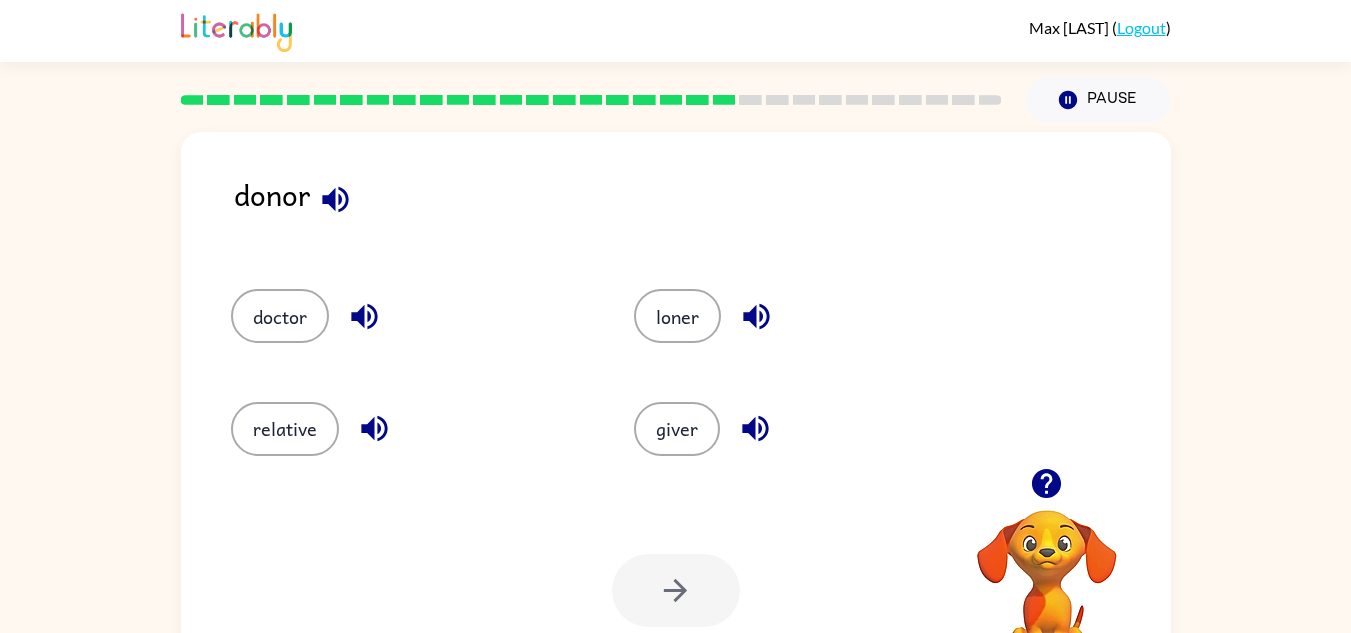 click at bounding box center (335, 199) 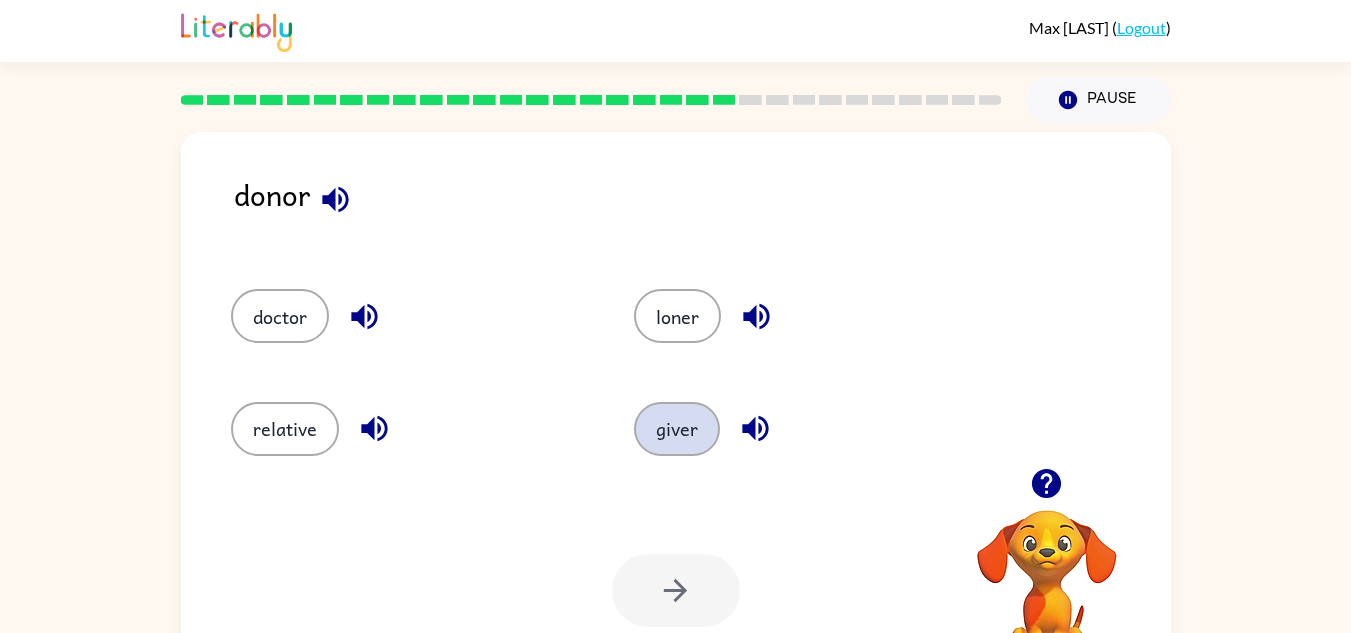 click on "giver" at bounding box center [280, 316] 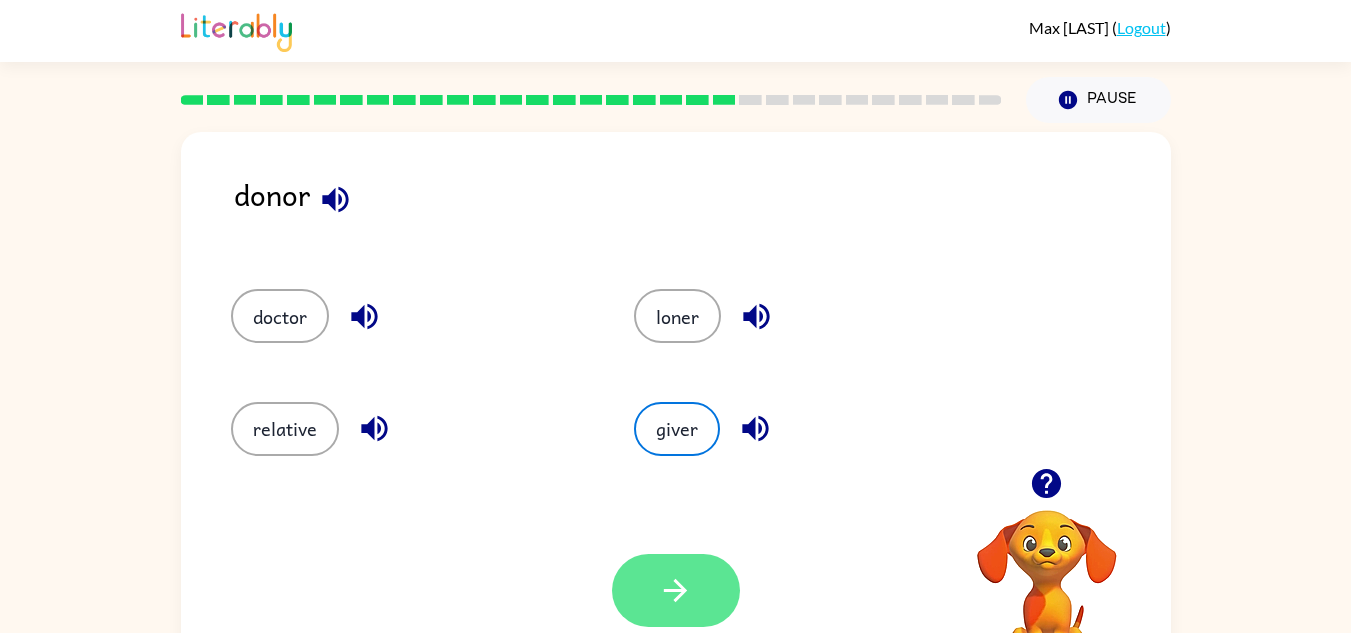 click at bounding box center (676, 590) 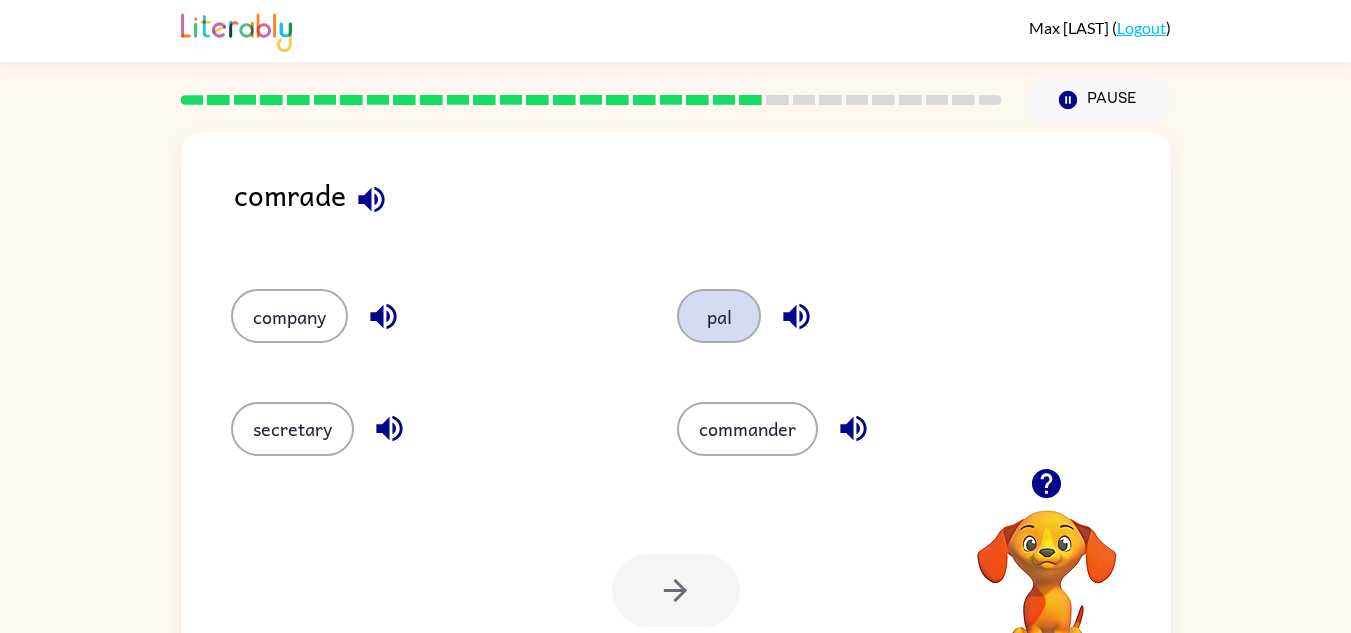 click on "pal" at bounding box center [289, 316] 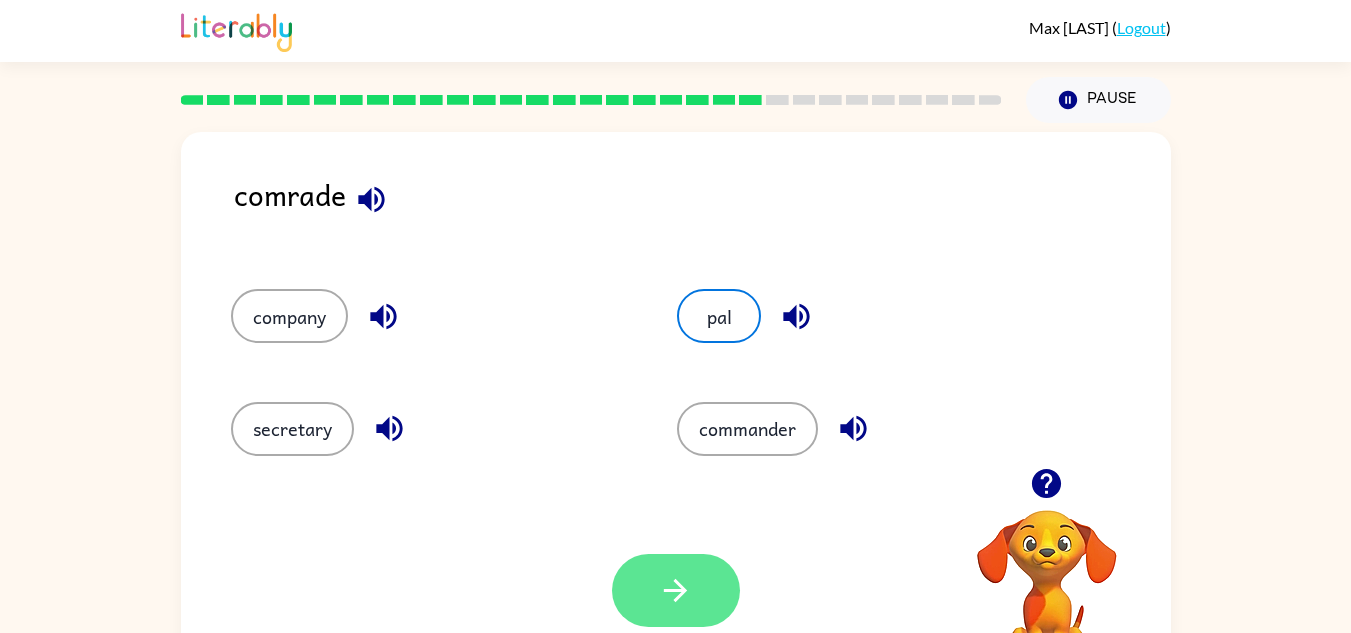 click at bounding box center [676, 590] 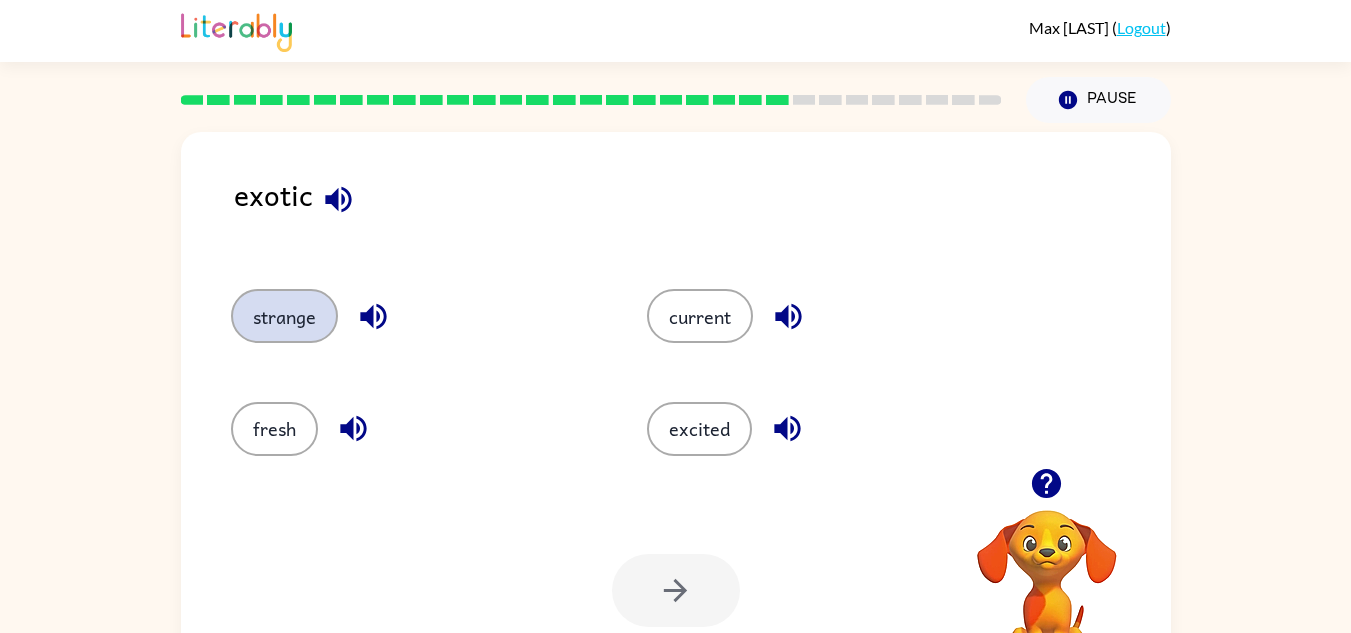 click on "strange" at bounding box center (284, 316) 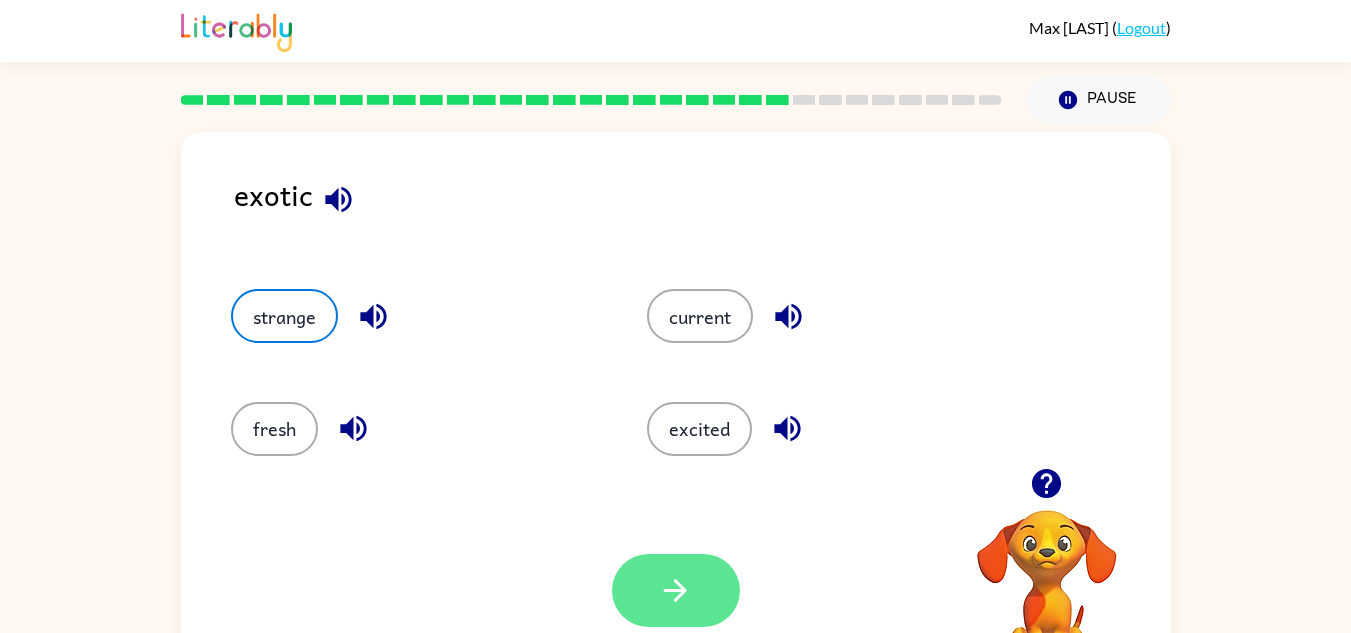 click at bounding box center (676, 590) 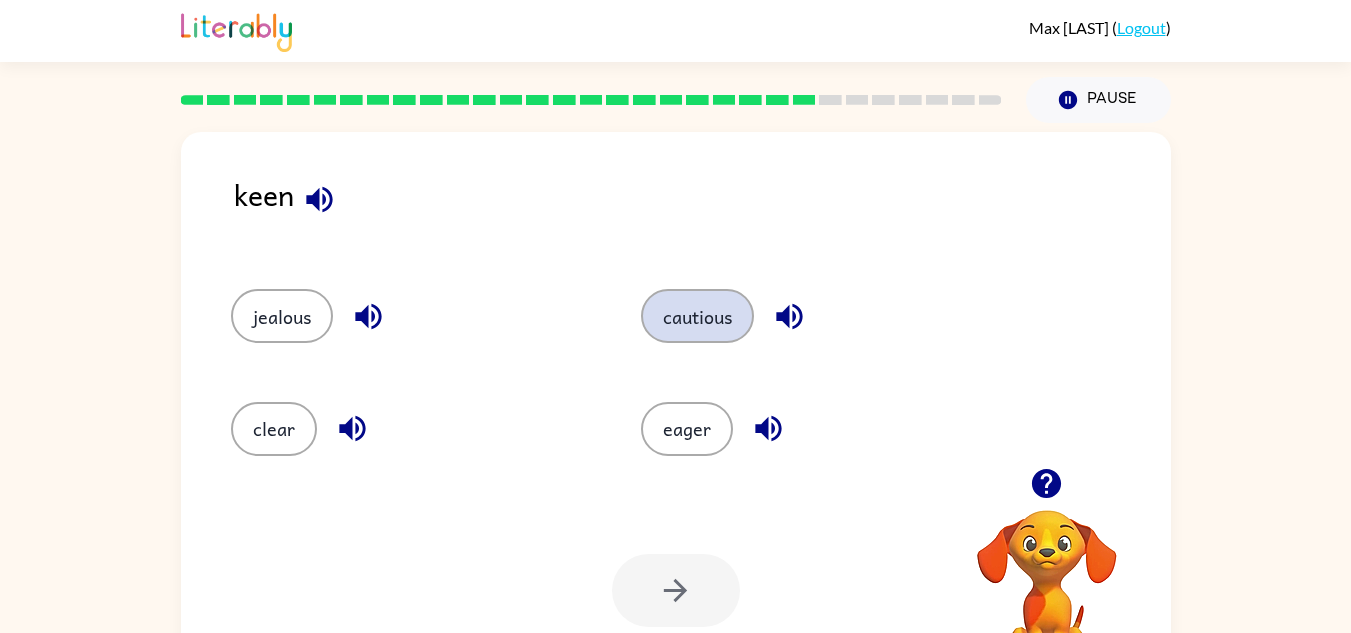 click on "cautious" at bounding box center (282, 316) 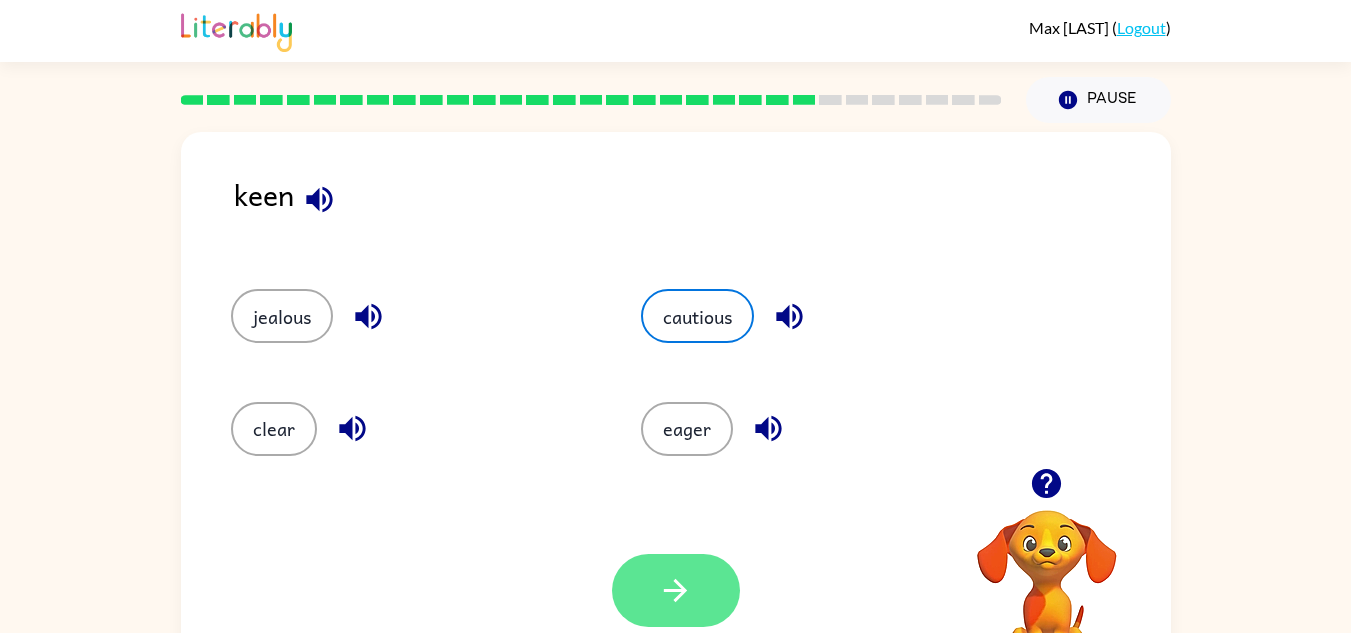 click at bounding box center [676, 590] 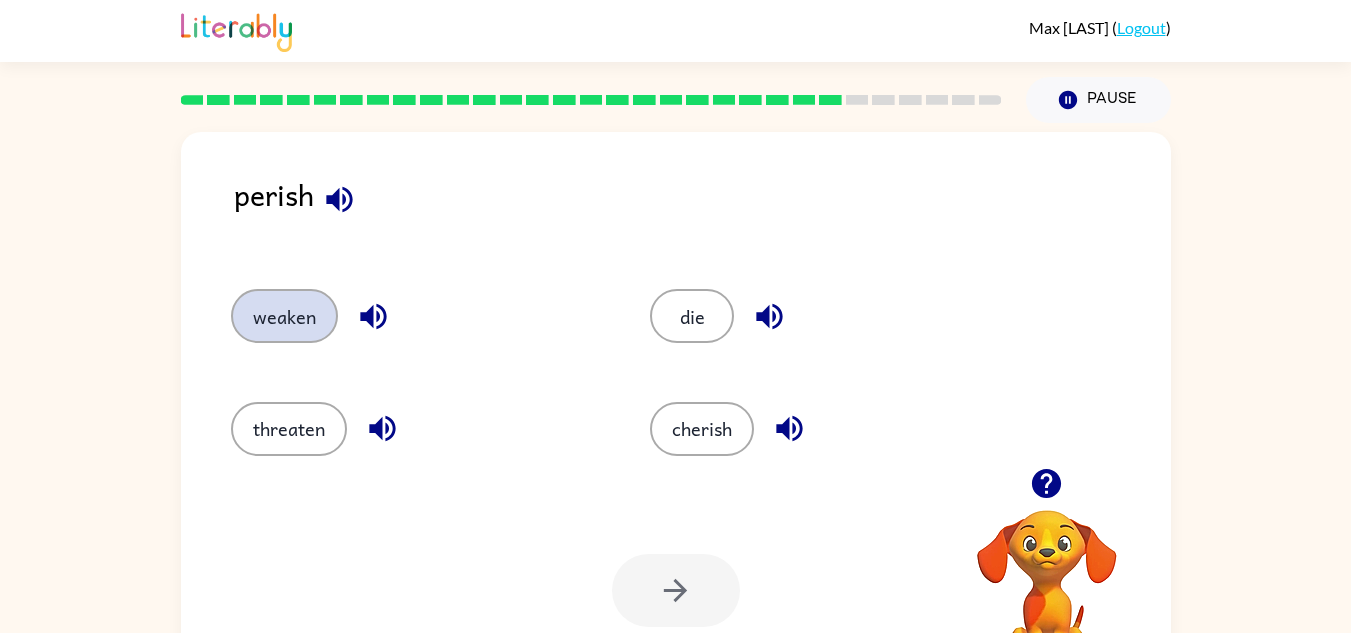 click on "weaken" at bounding box center [284, 316] 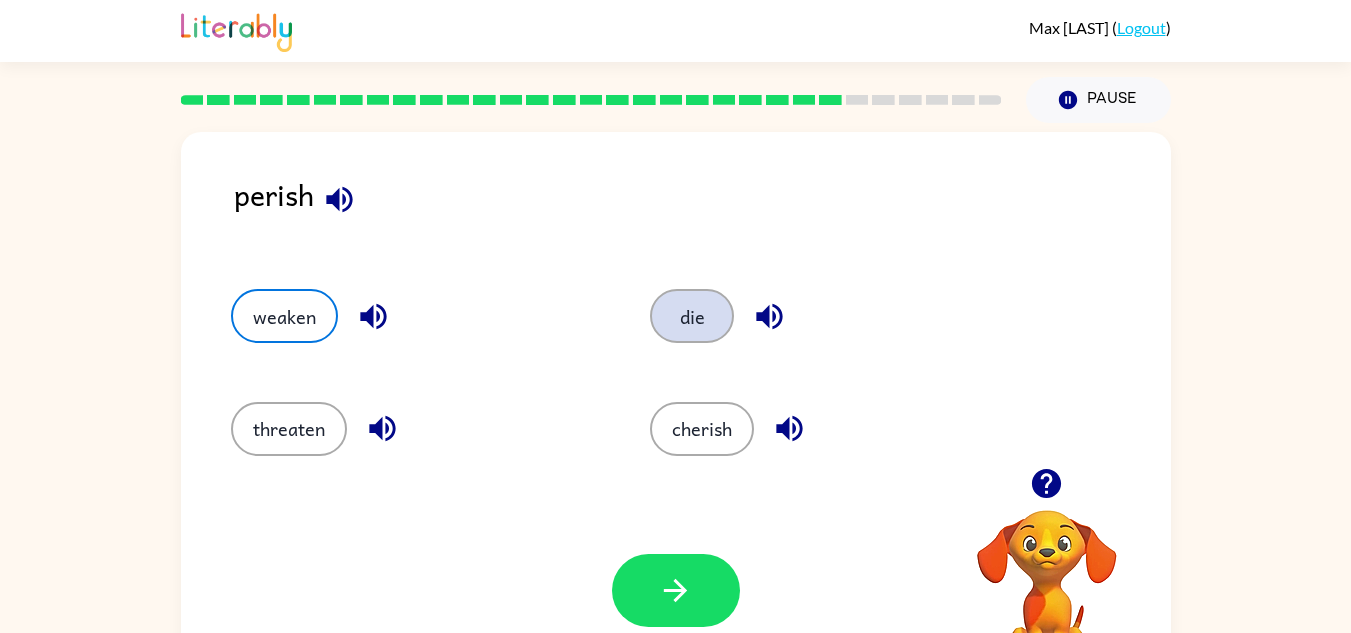 click on "die" at bounding box center [692, 316] 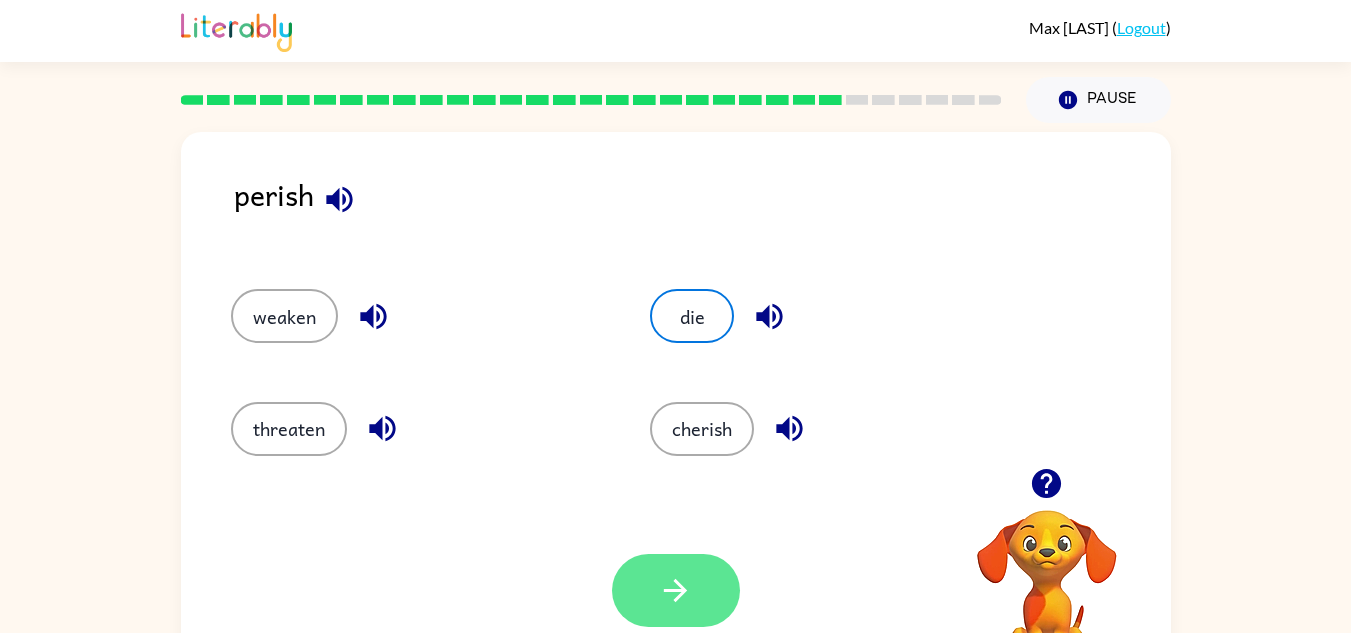 click at bounding box center [675, 590] 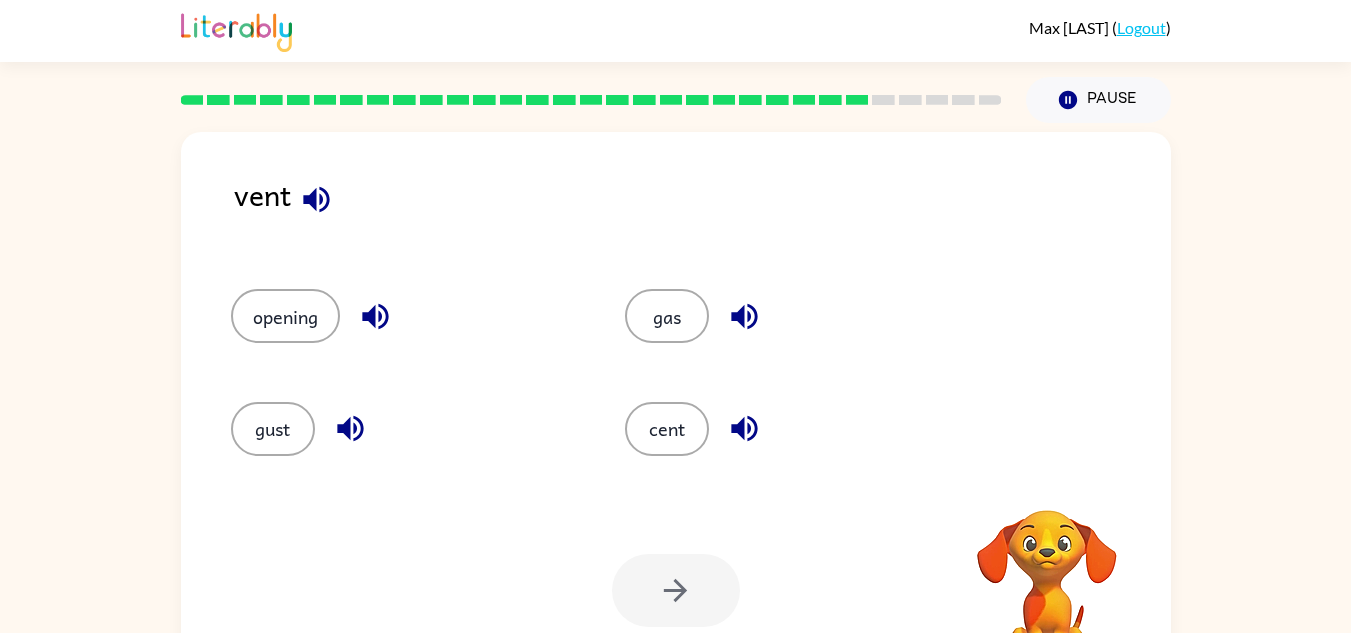 click on "opening" at bounding box center (390, 307) 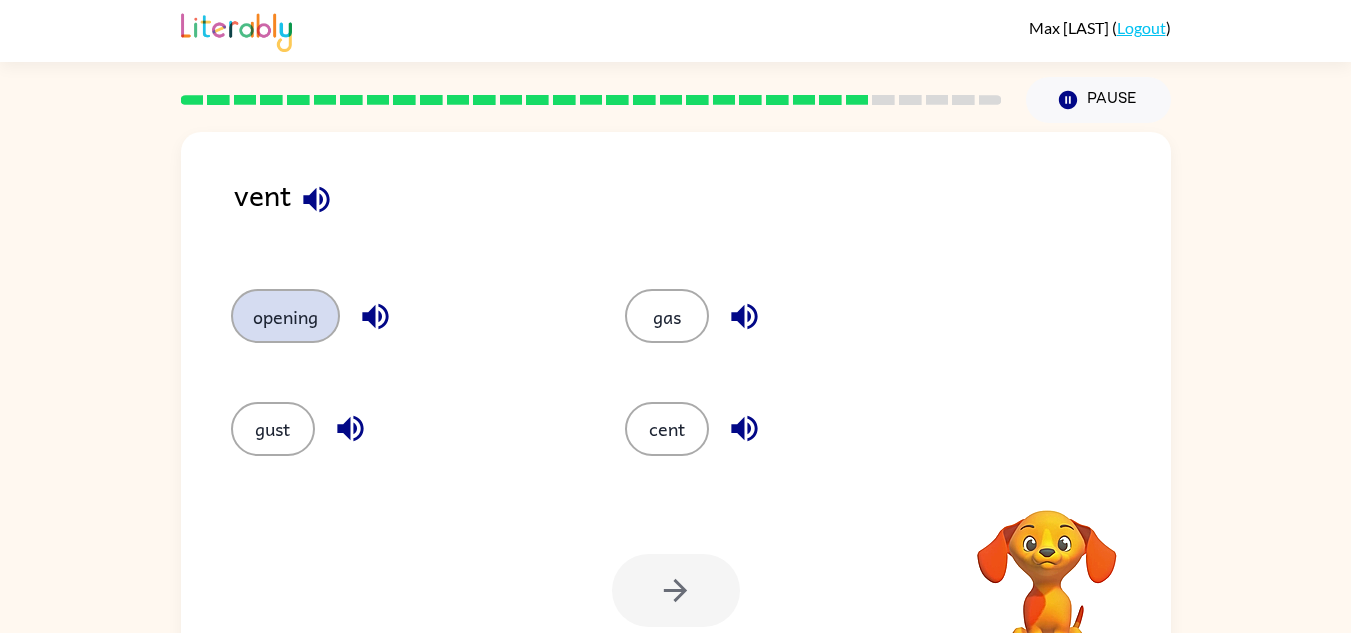 click on "opening" at bounding box center [285, 316] 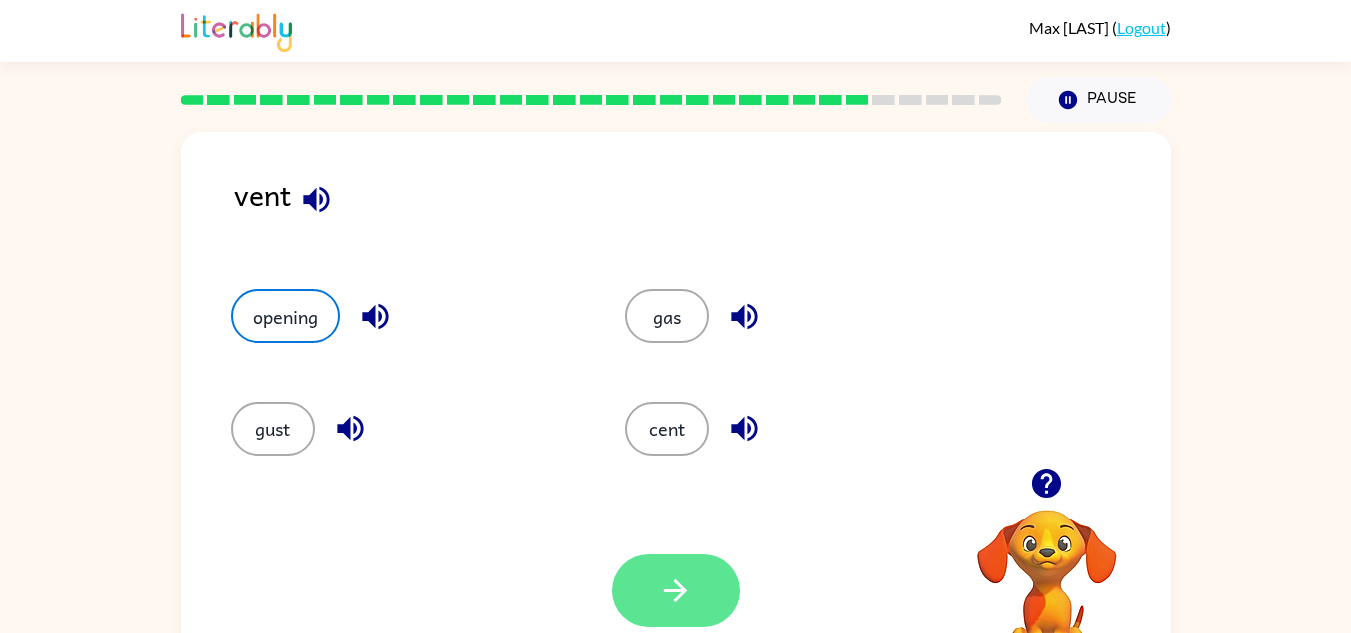 click at bounding box center [675, 590] 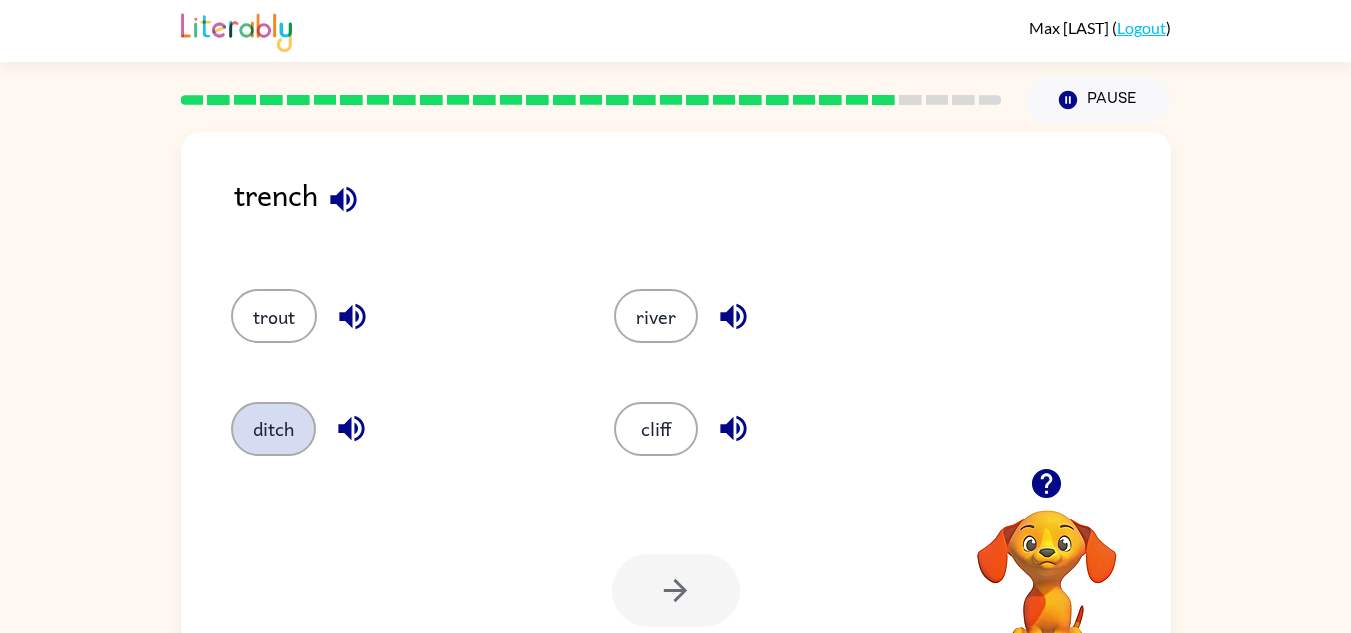 click on "ditch" at bounding box center [274, 316] 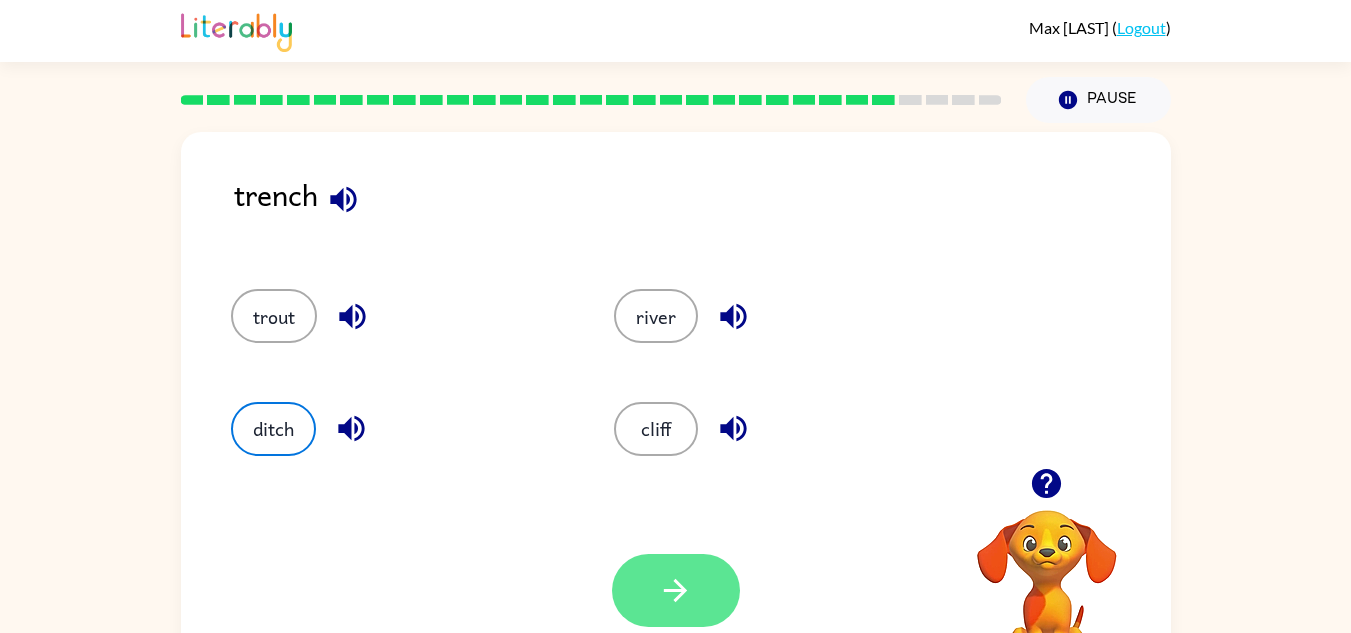 click at bounding box center (676, 590) 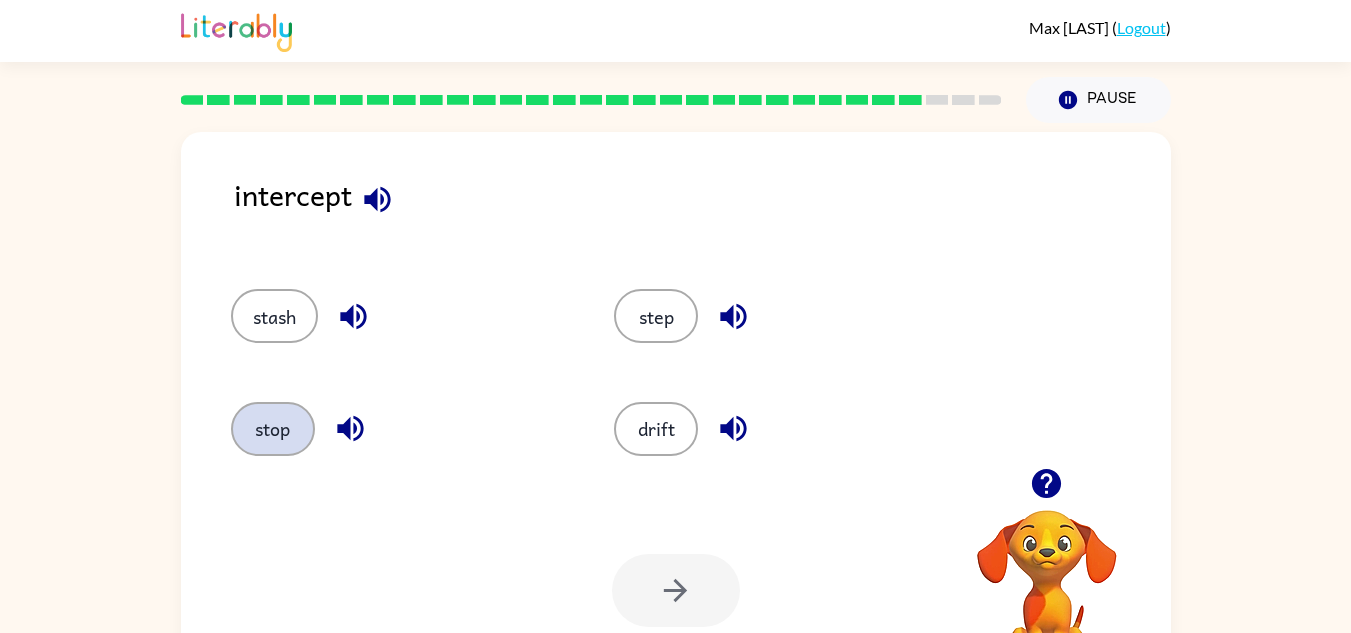 click on "stop" at bounding box center [274, 316] 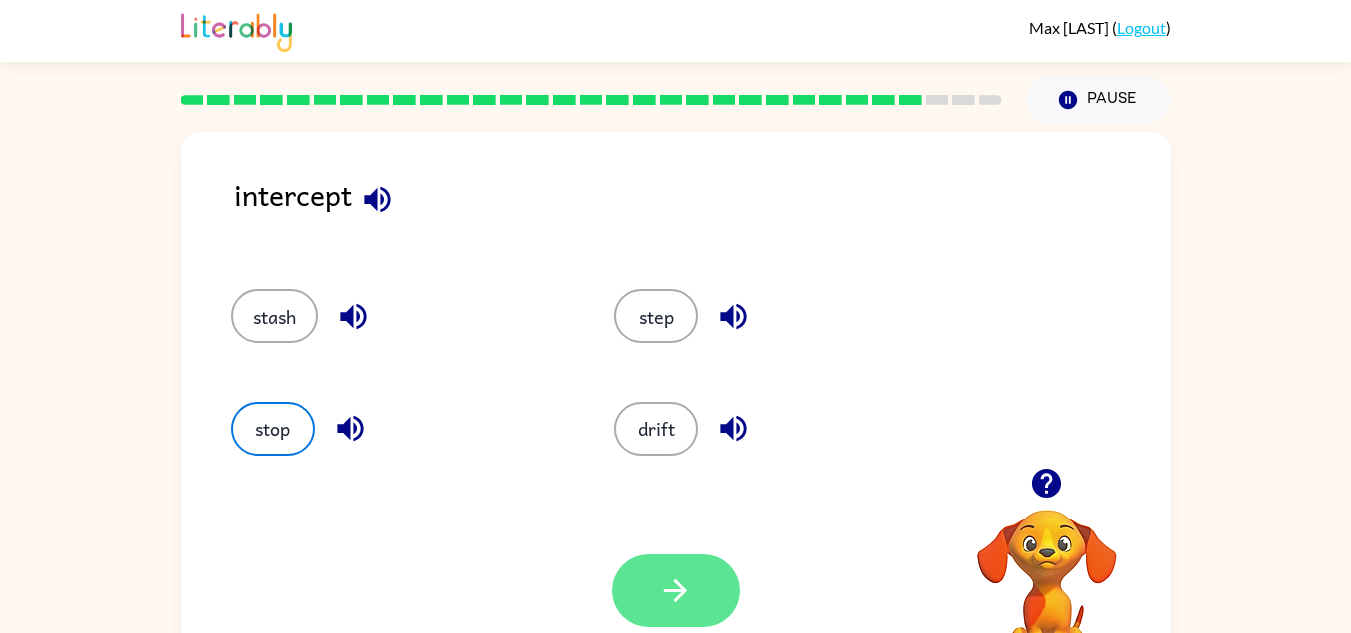 click at bounding box center [675, 590] 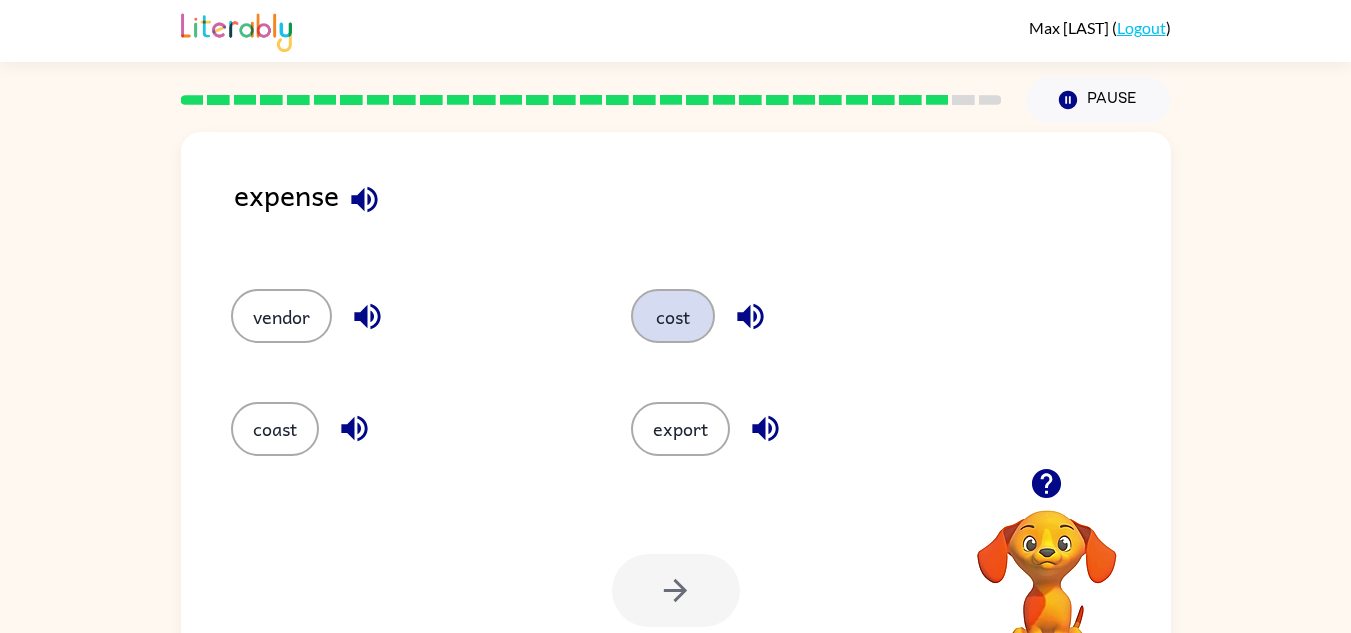 click on "cost" at bounding box center (281, 316) 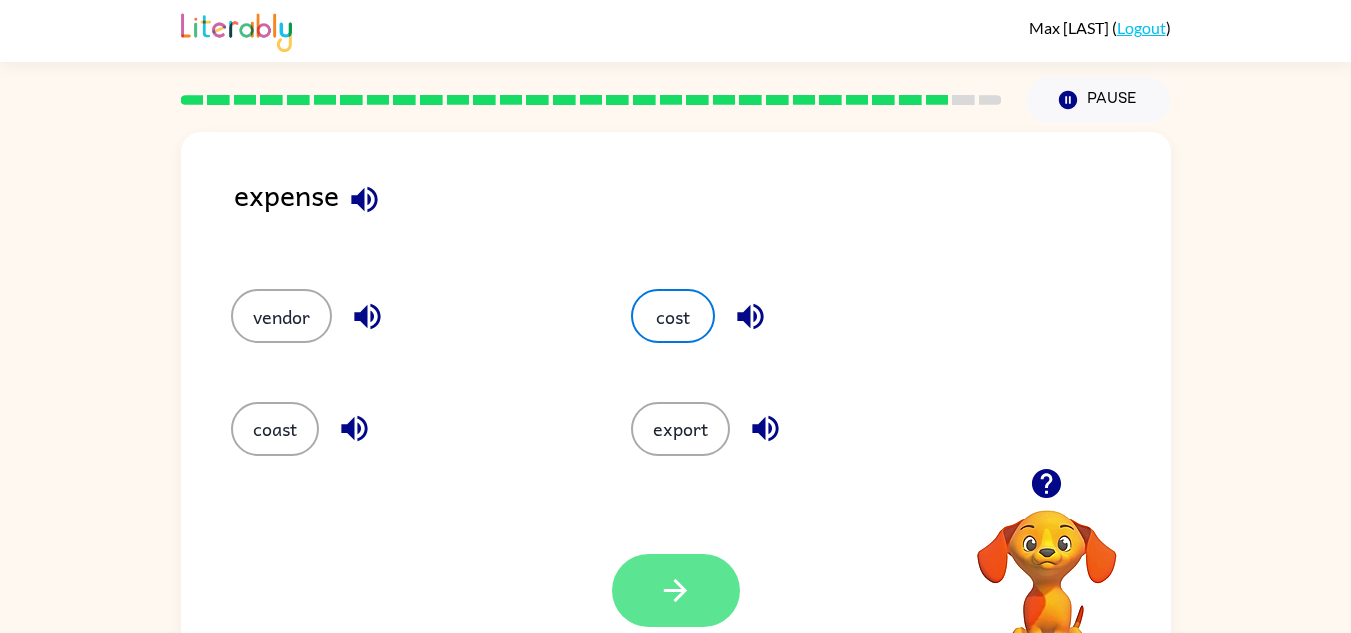 click at bounding box center [676, 590] 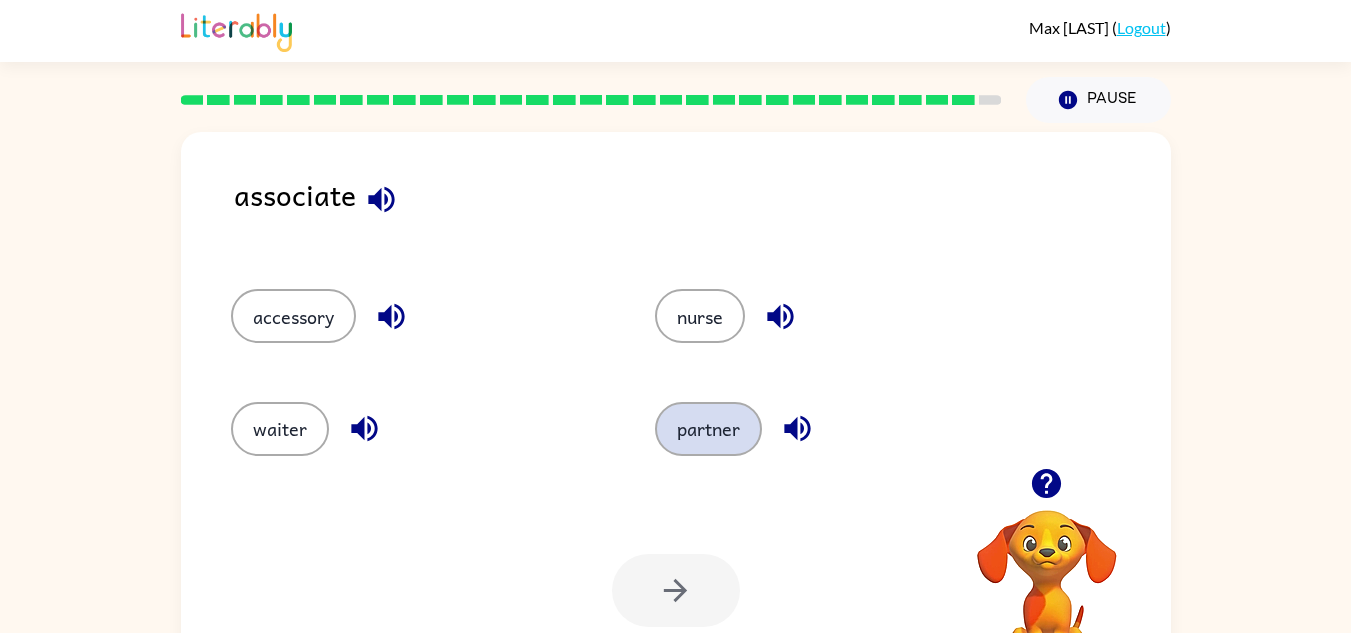 click on "partner" at bounding box center [293, 316] 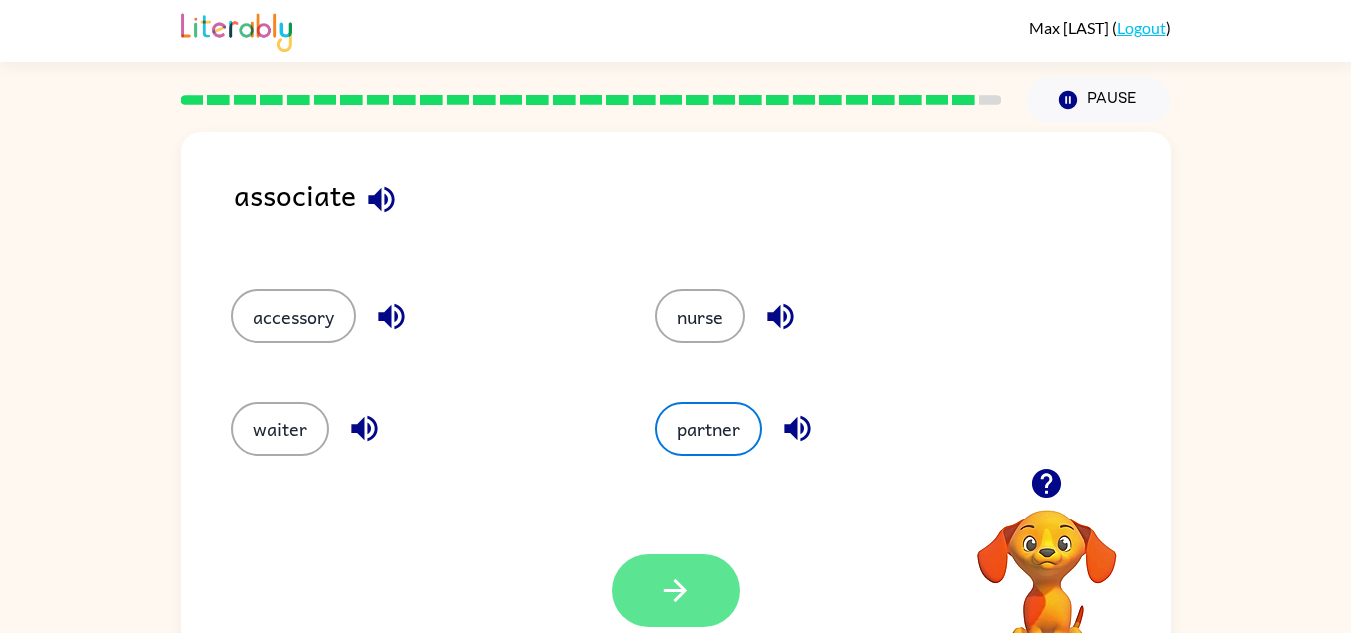 click at bounding box center (675, 590) 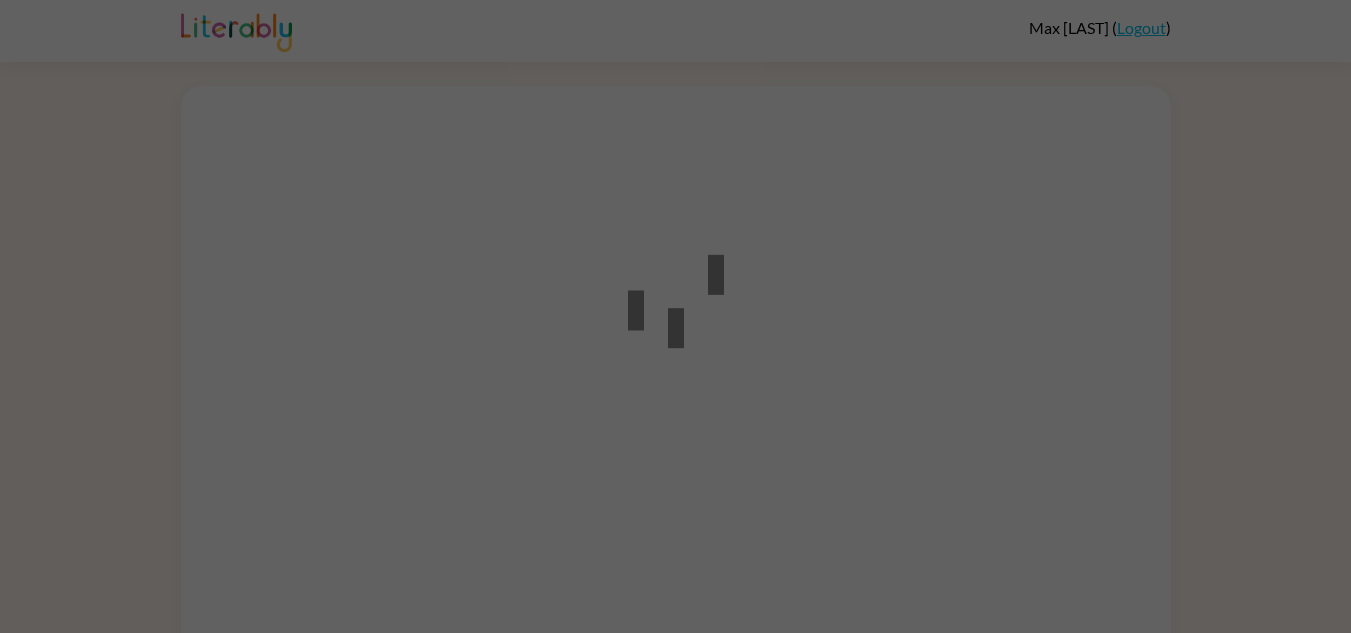 scroll, scrollTop: 0, scrollLeft: 0, axis: both 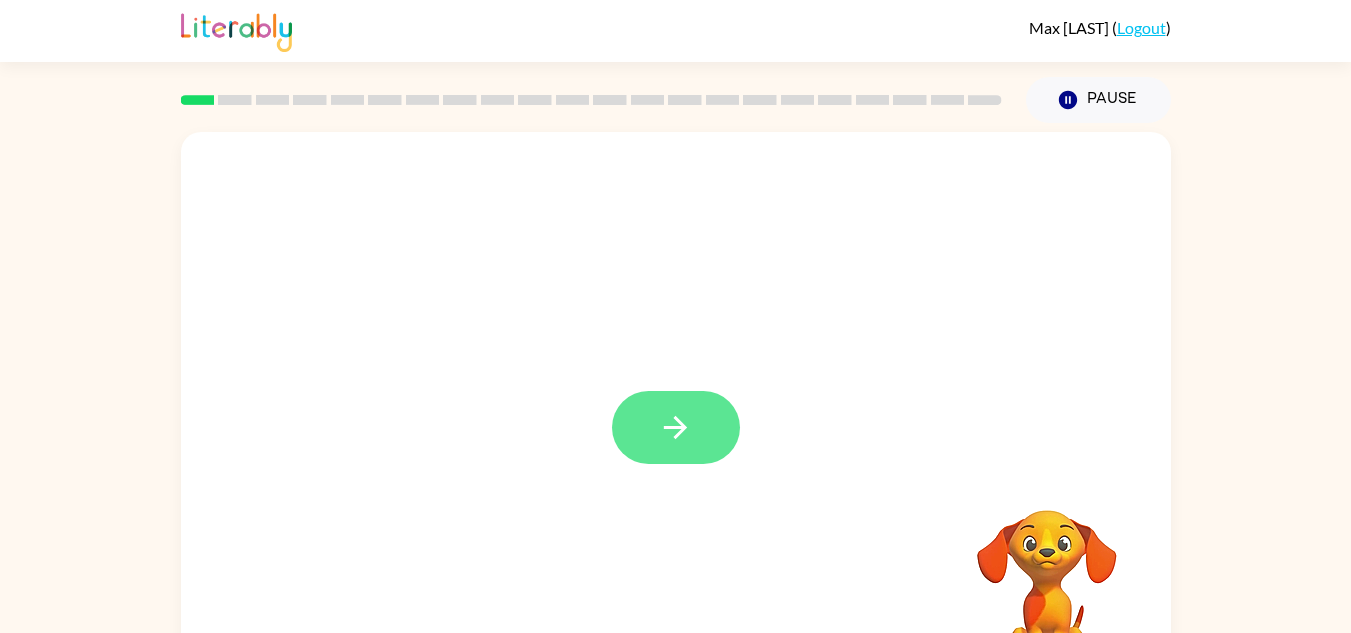click at bounding box center [675, 427] 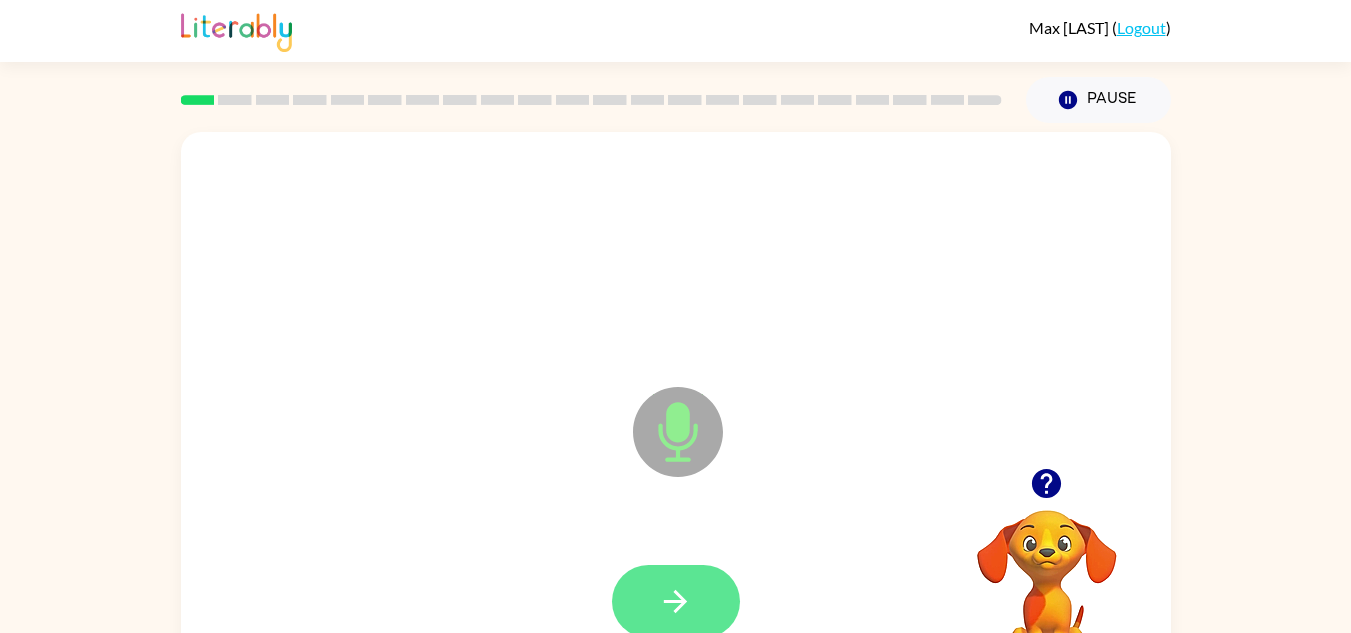 click at bounding box center [675, 601] 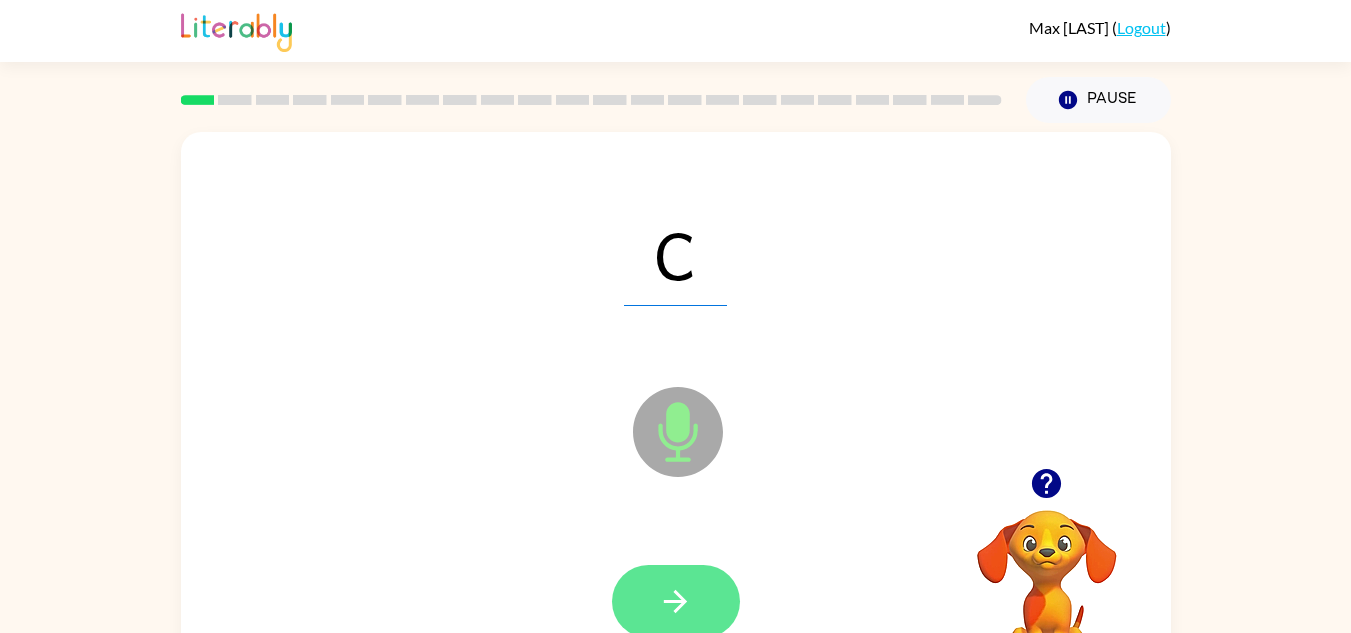 click at bounding box center [676, 601] 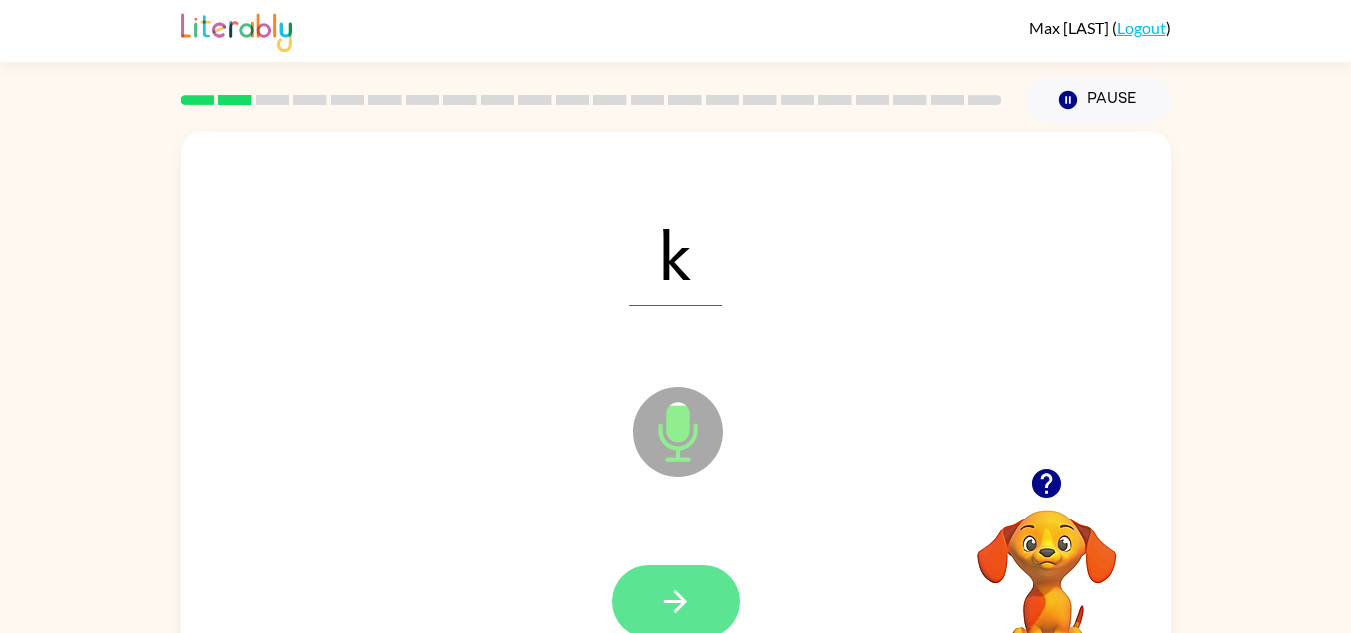 click at bounding box center (676, 601) 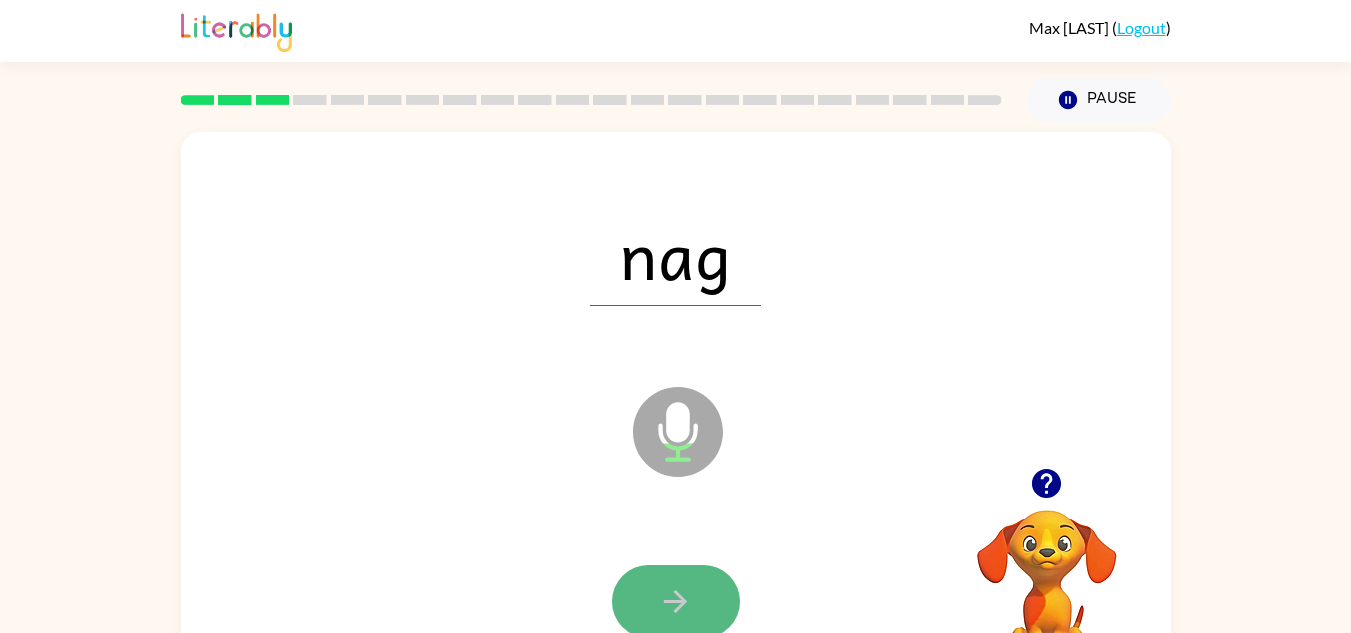 drag, startPoint x: 697, startPoint y: 623, endPoint x: 654, endPoint y: 593, distance: 52.43091 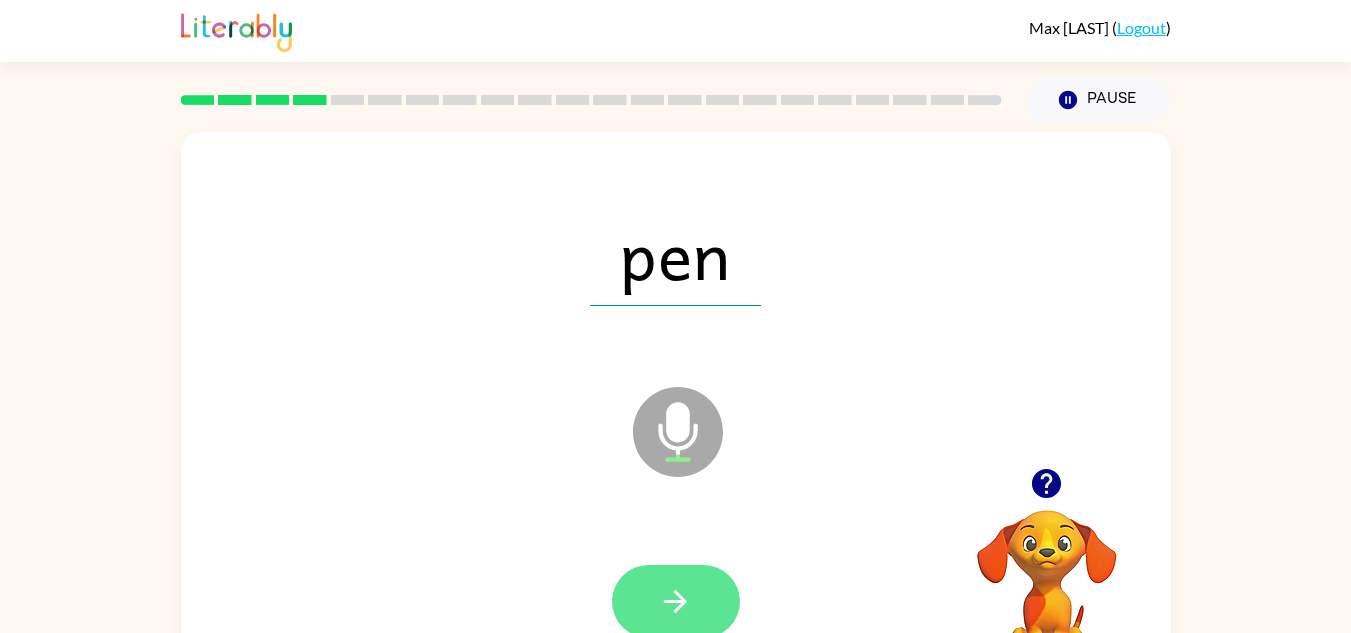 click at bounding box center [676, 601] 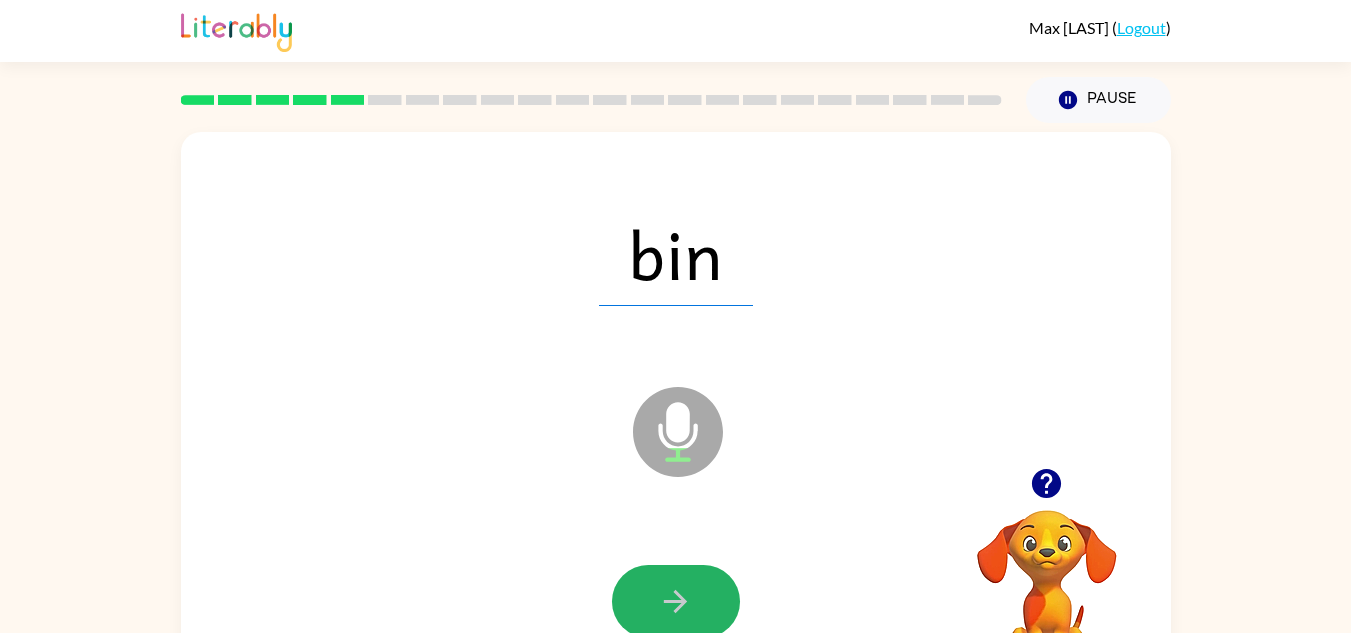 click at bounding box center [676, 601] 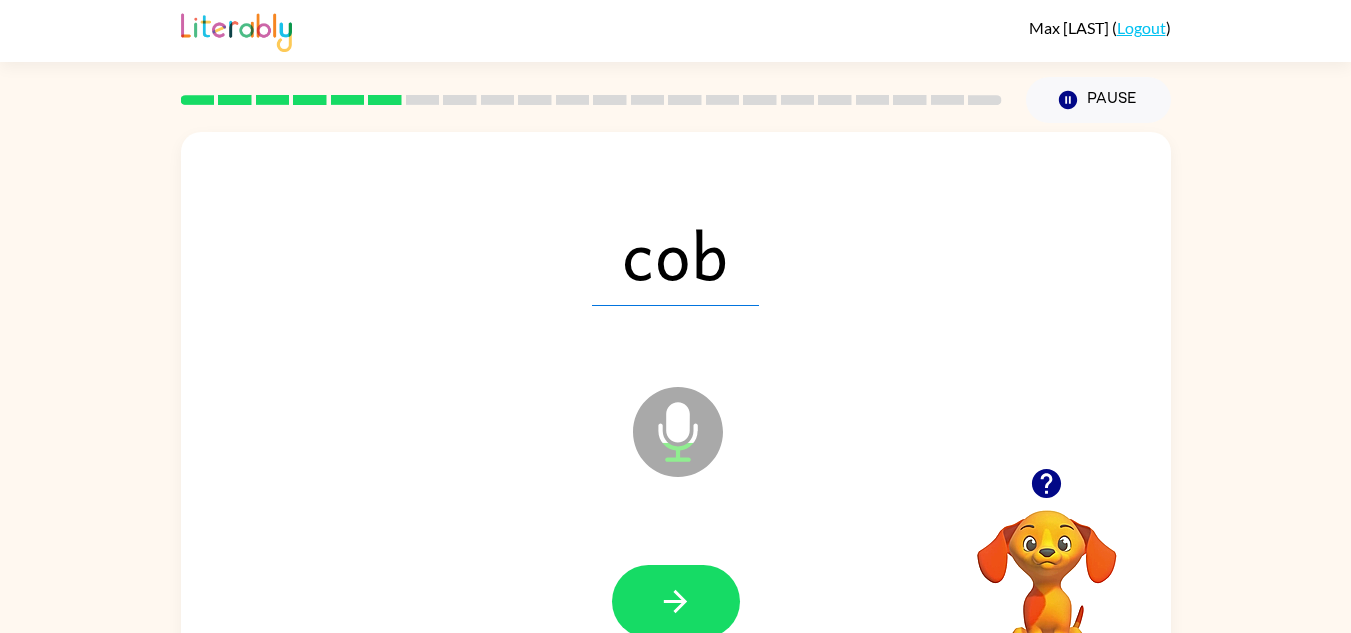 click at bounding box center [676, 601] 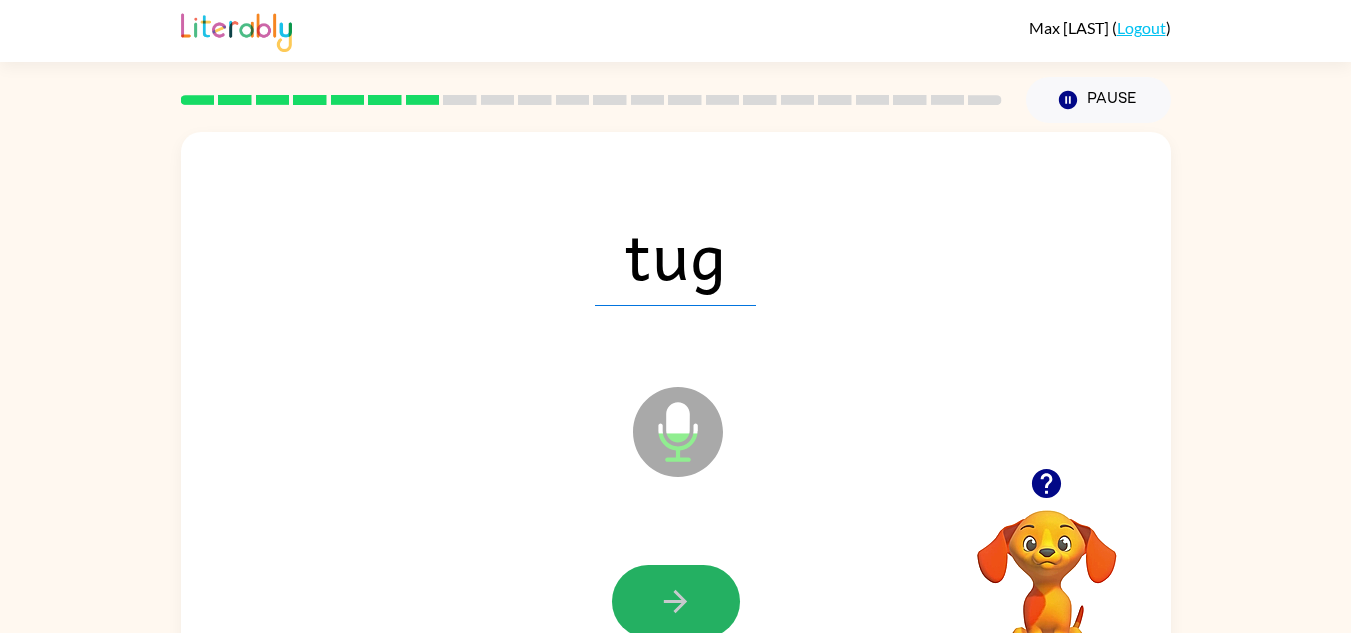 click at bounding box center (676, 601) 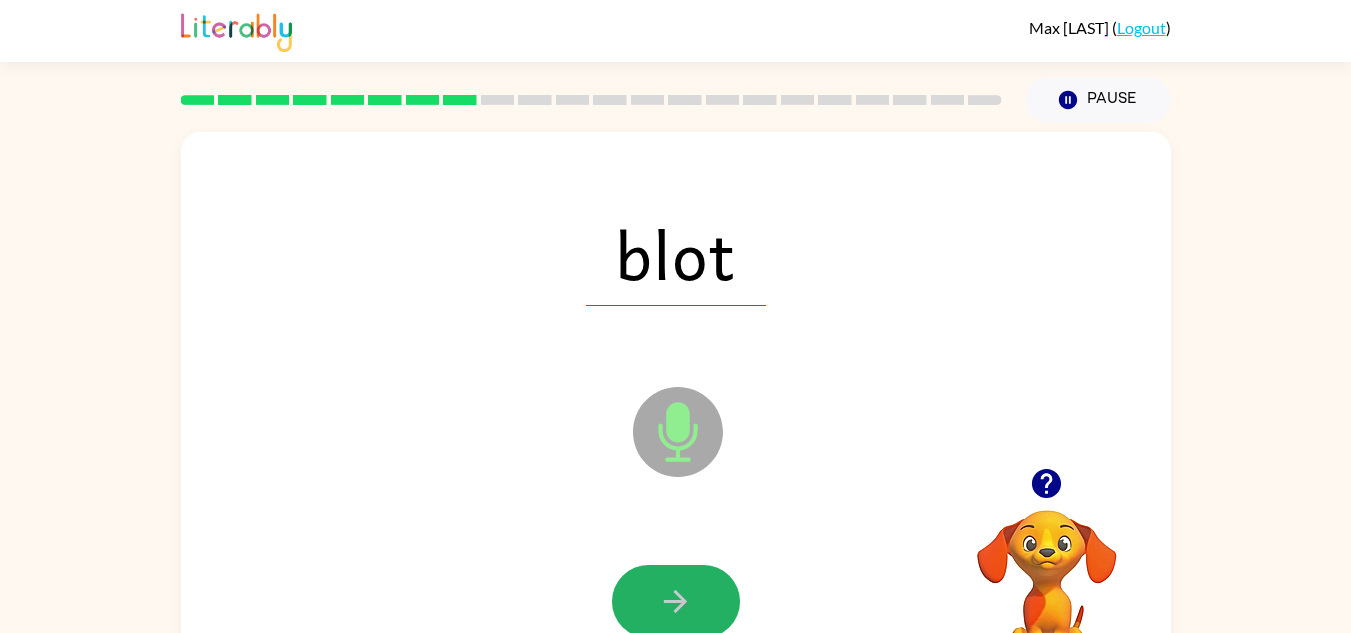 click at bounding box center (676, 601) 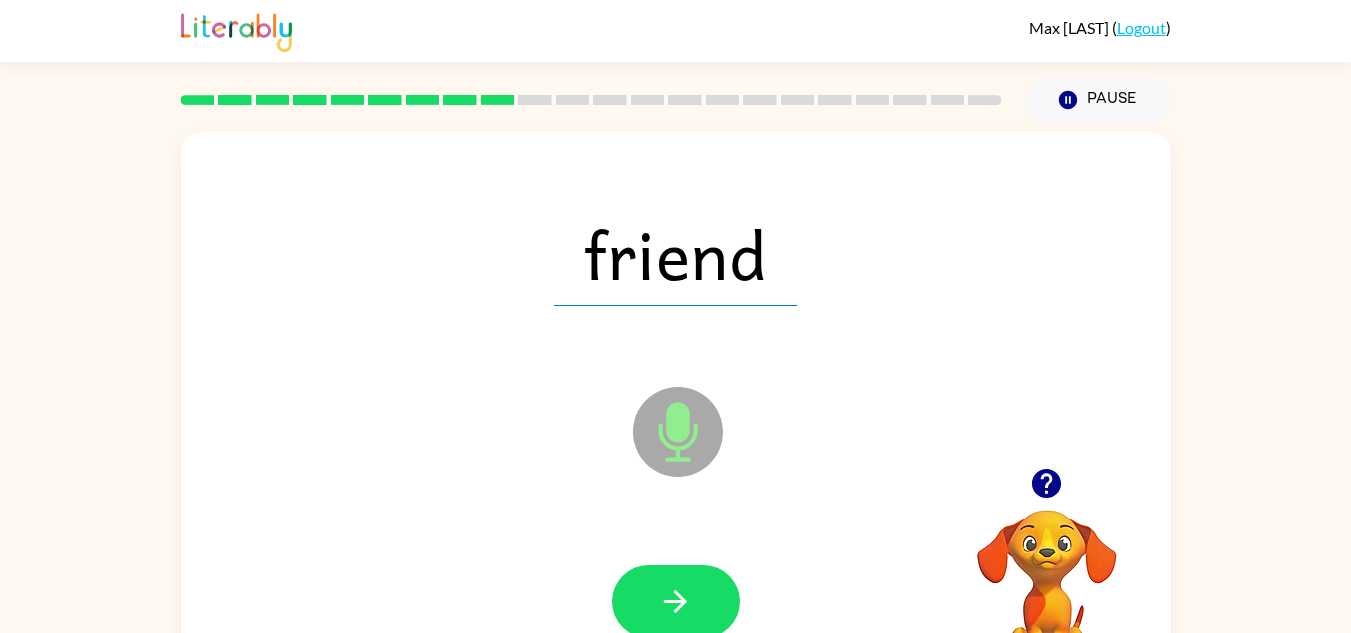 click at bounding box center [676, 601] 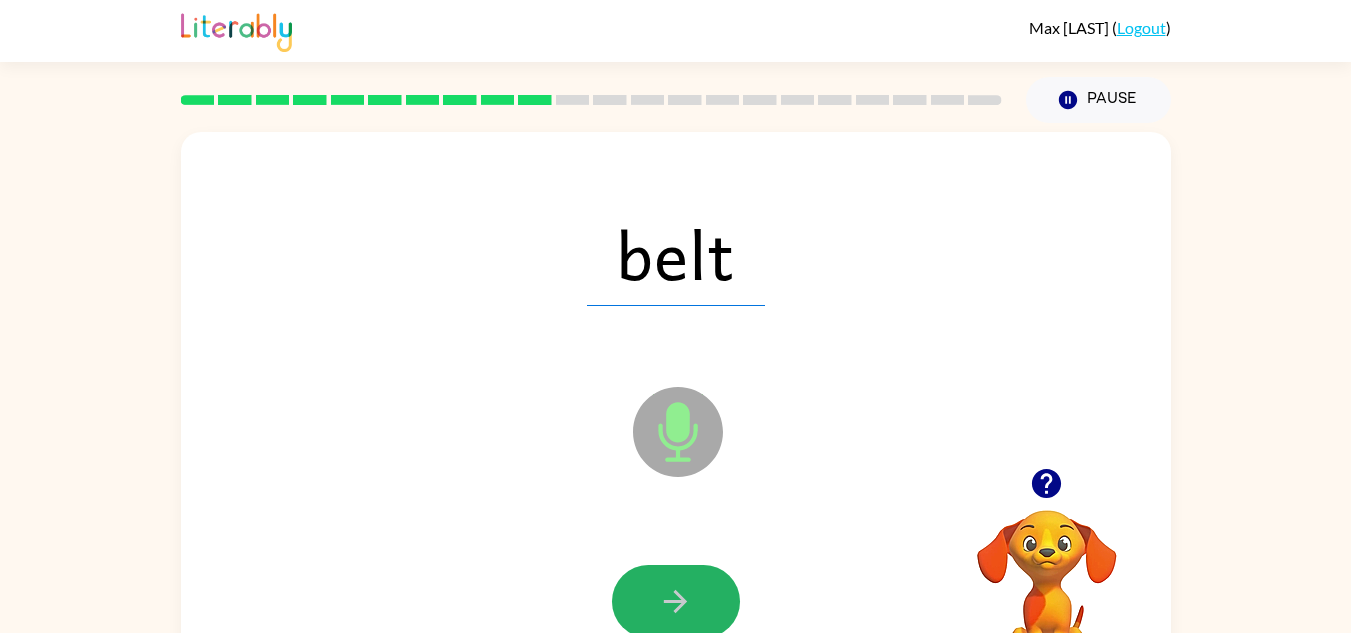 click at bounding box center (676, 601) 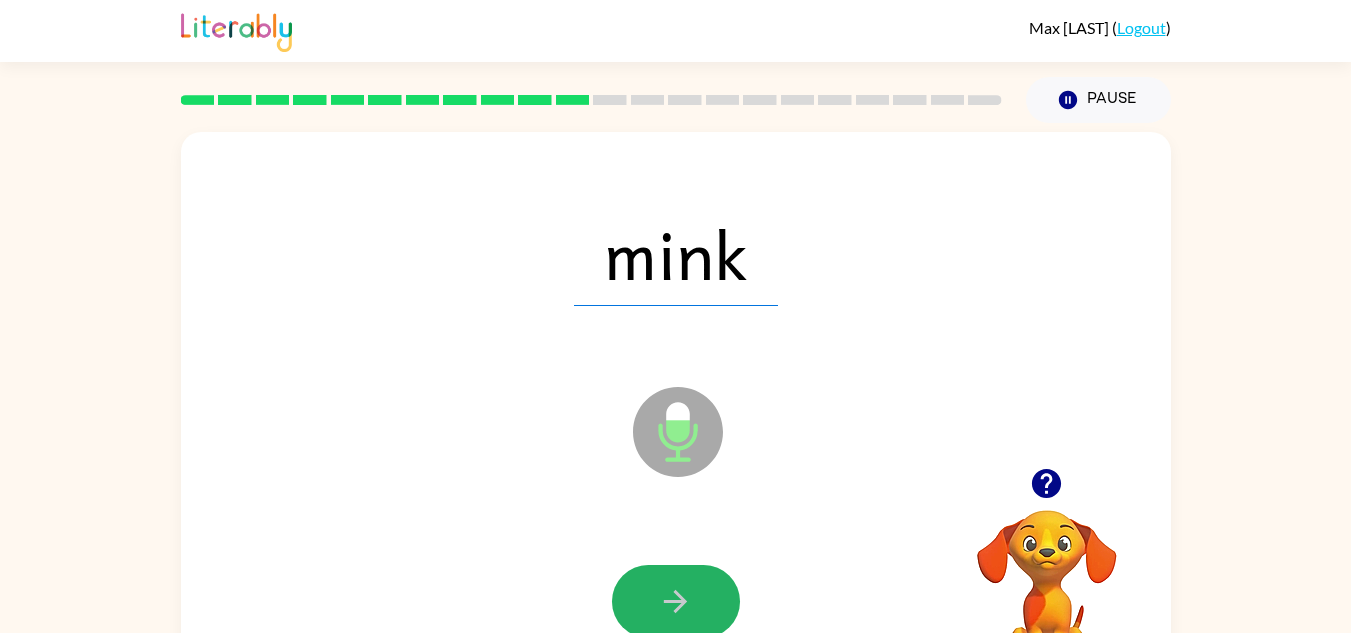 click at bounding box center (676, 601) 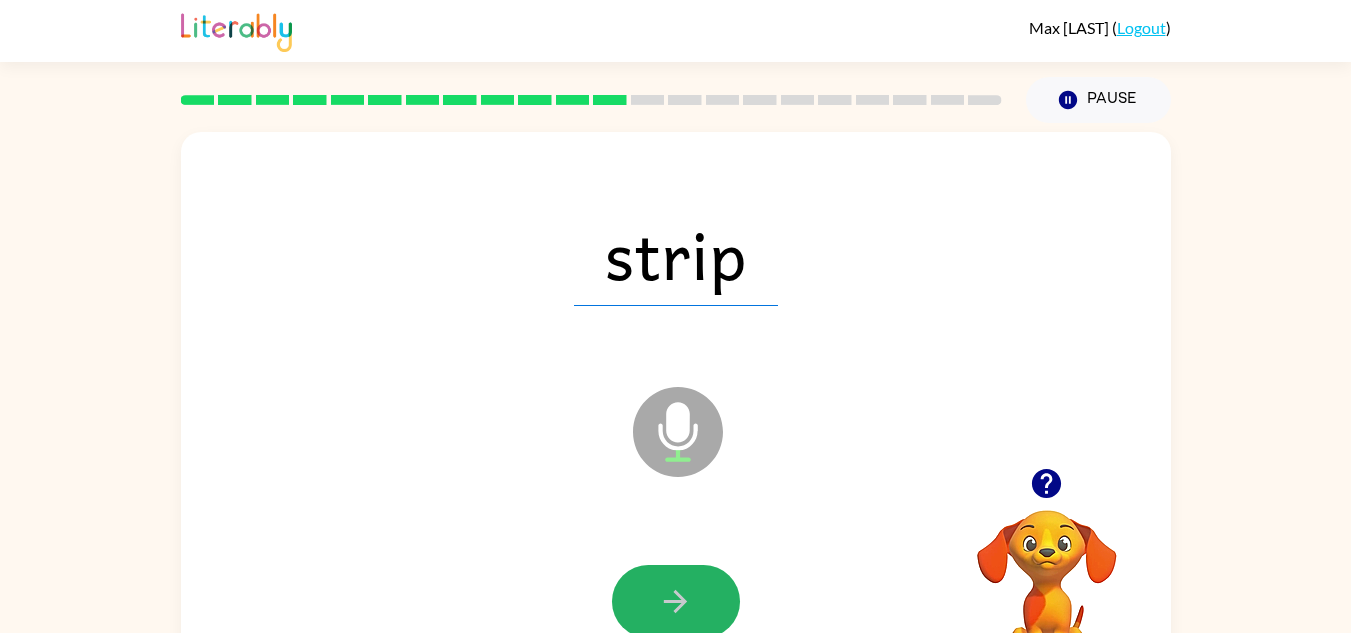 click at bounding box center [676, 601] 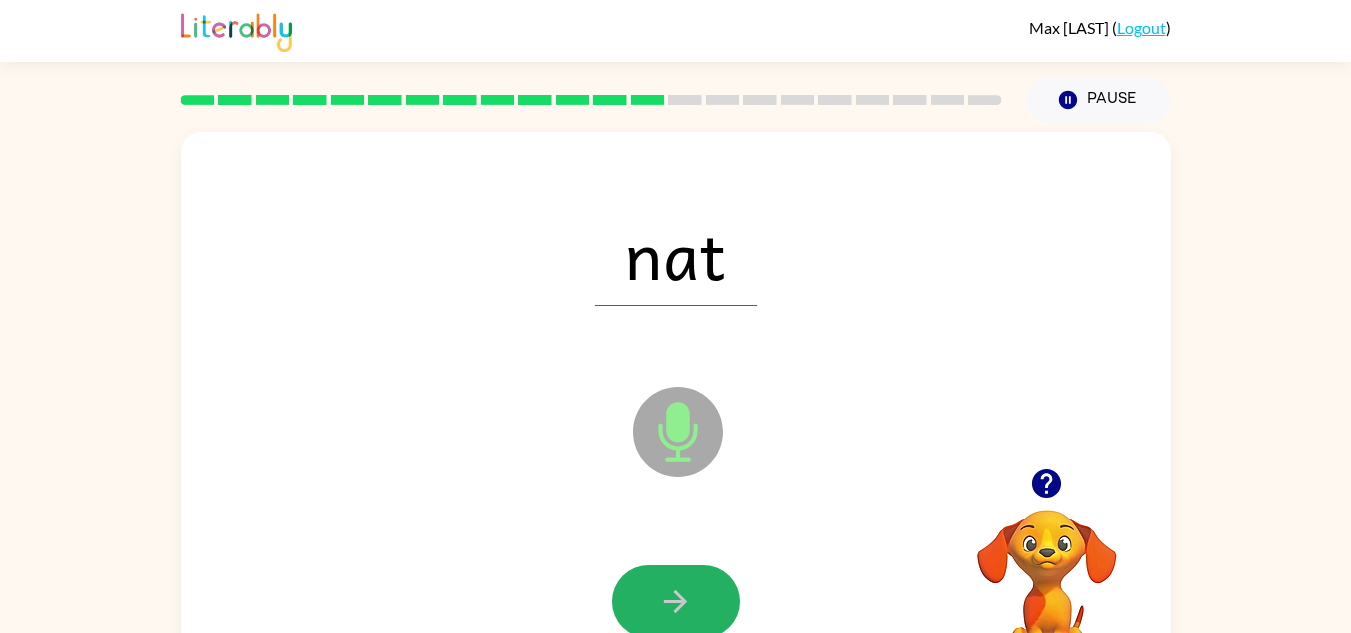 click at bounding box center (676, 601) 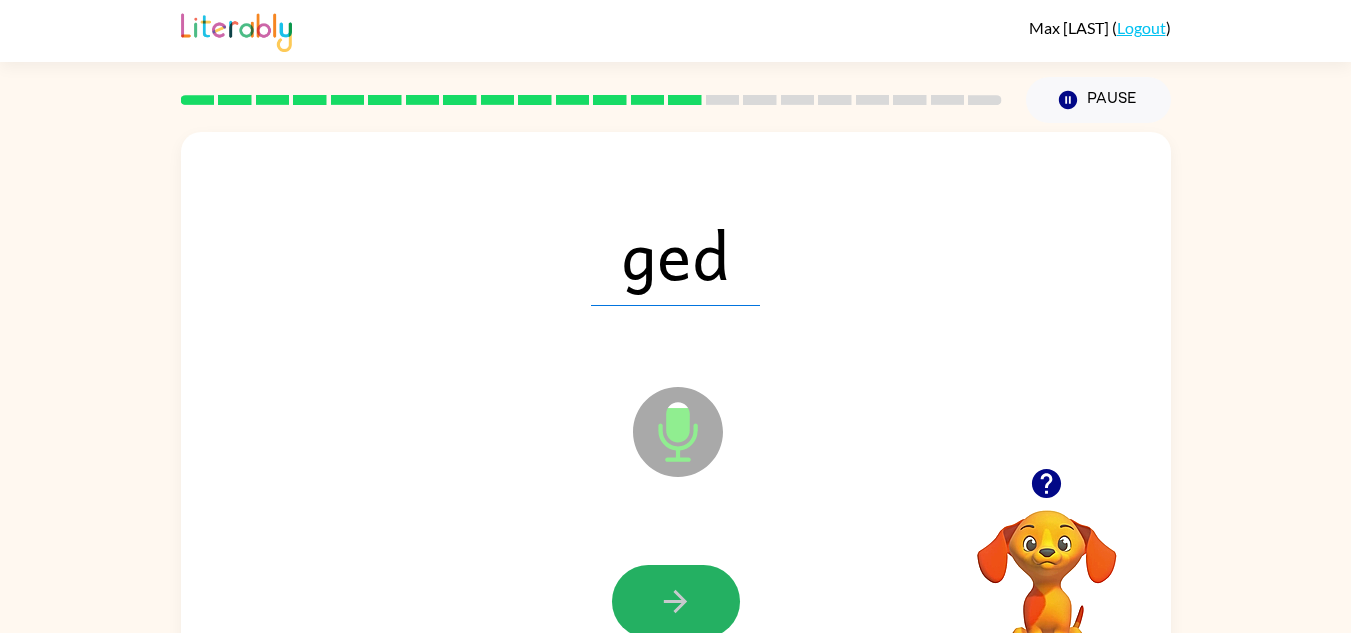 click at bounding box center [676, 601] 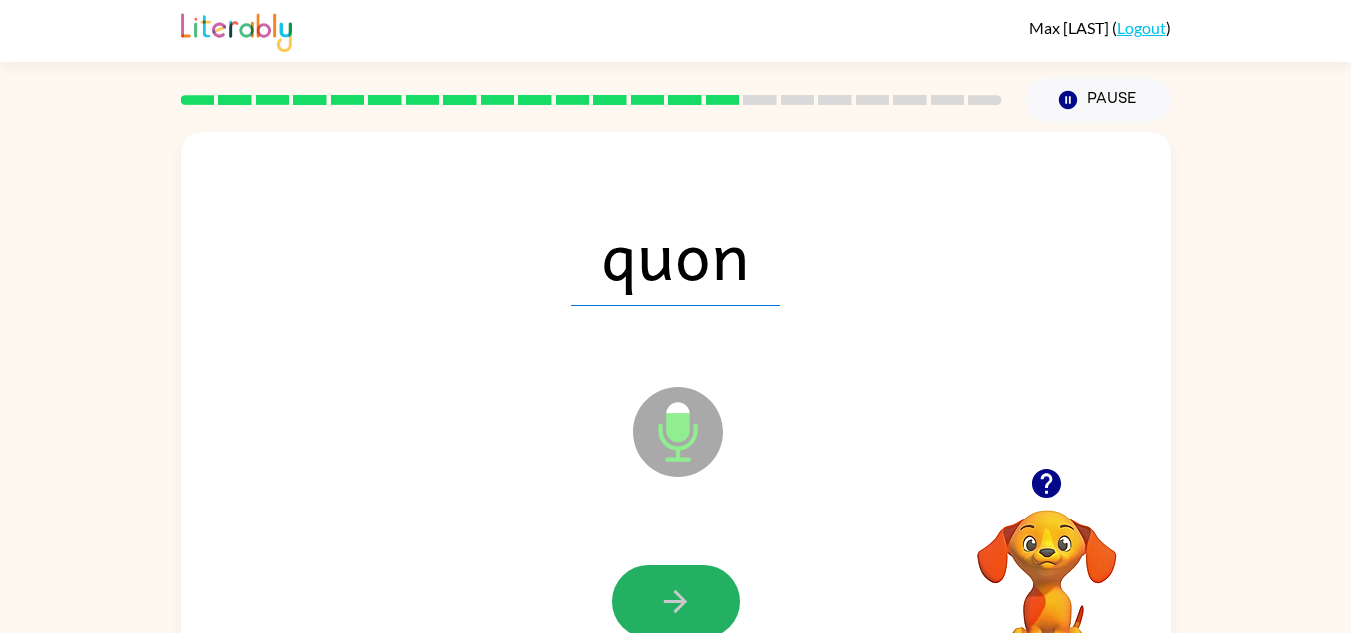 click at bounding box center [676, 601] 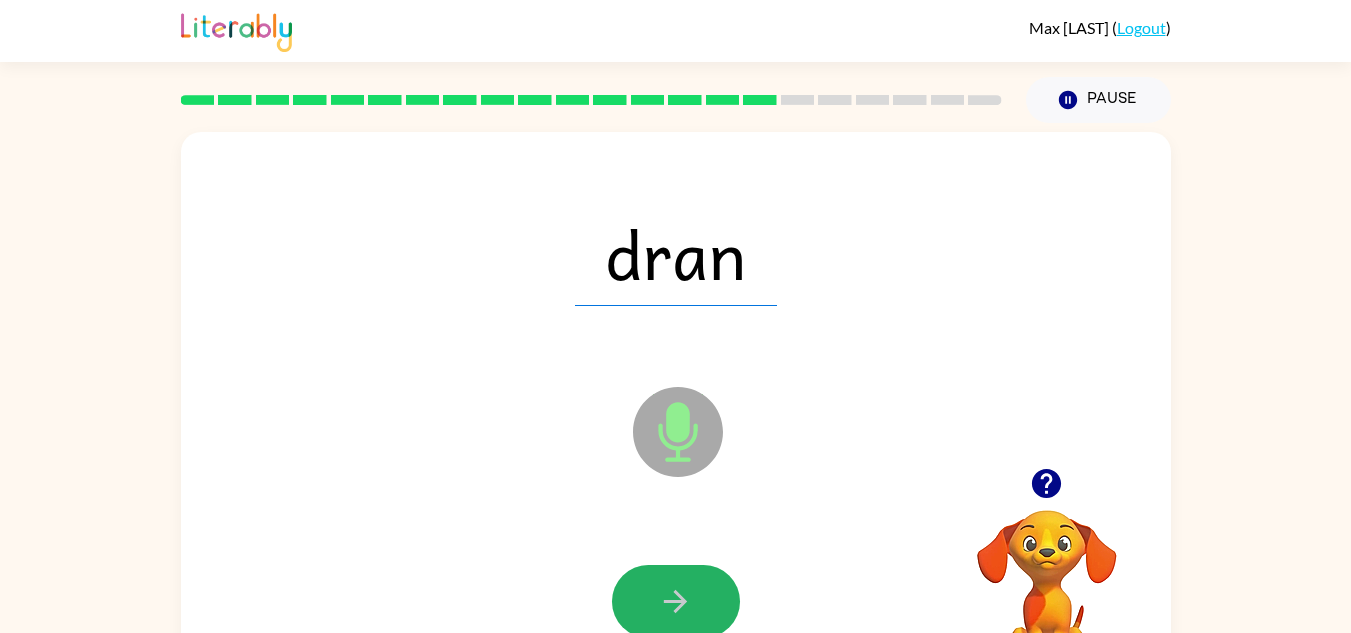 click at bounding box center [676, 601] 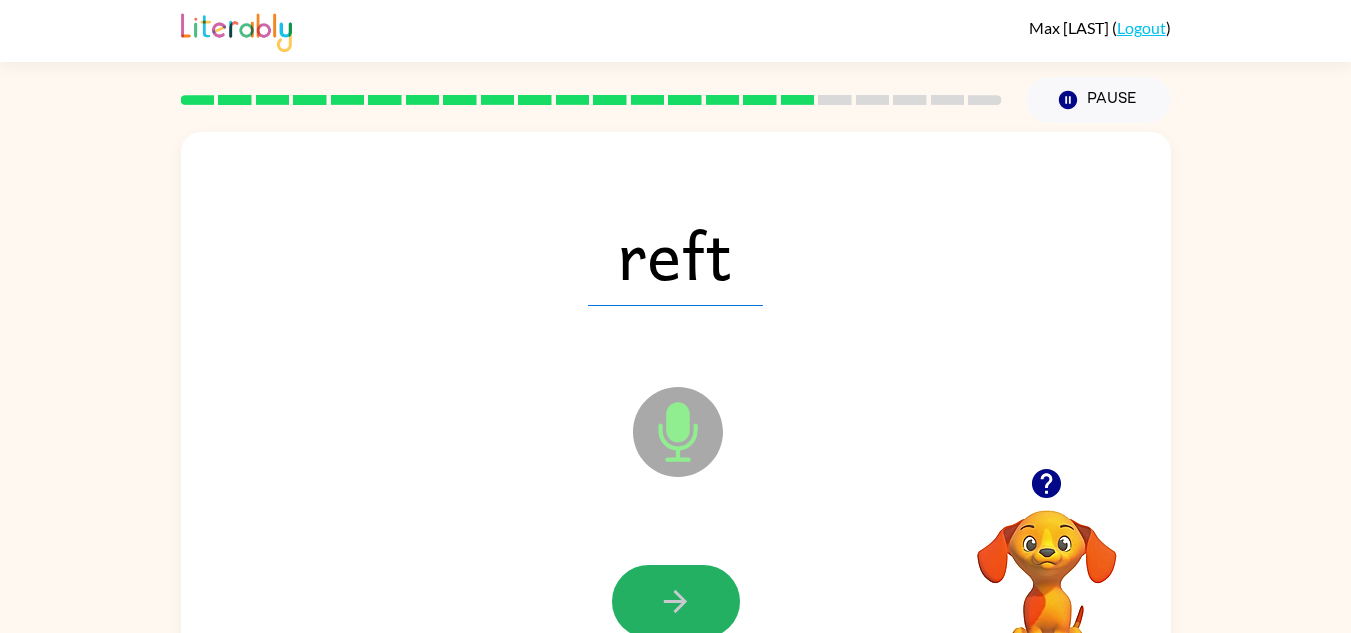 click at bounding box center (676, 601) 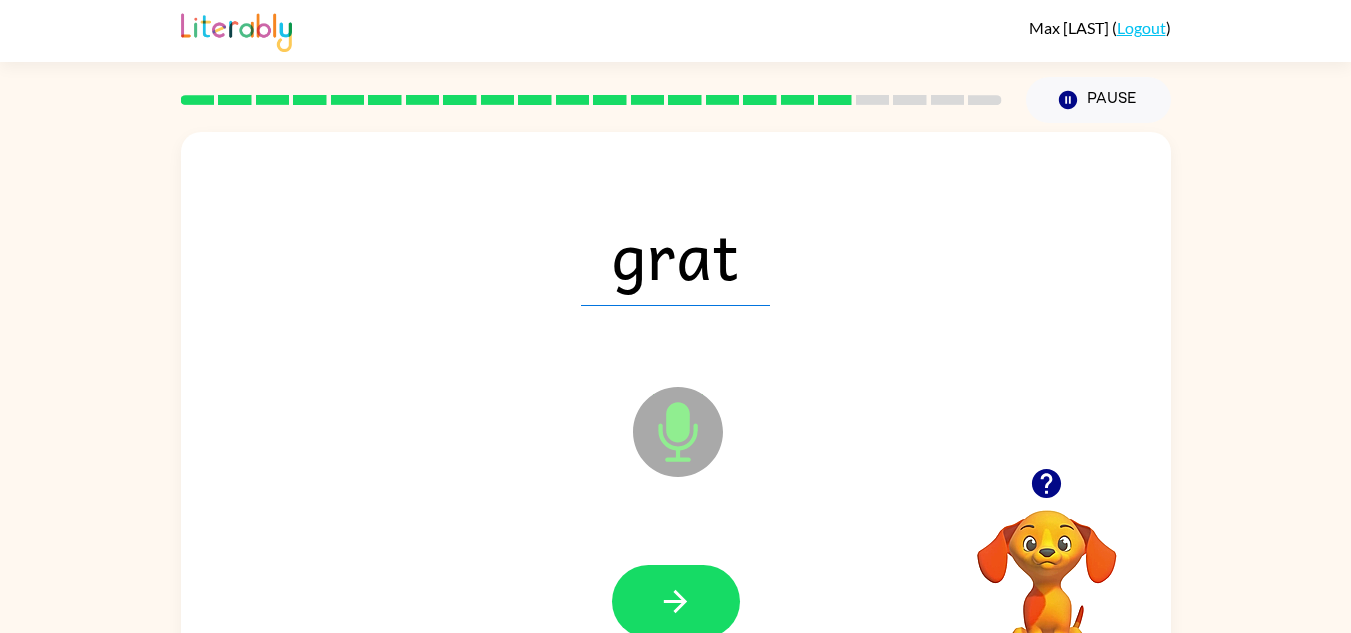 click at bounding box center (676, 602) 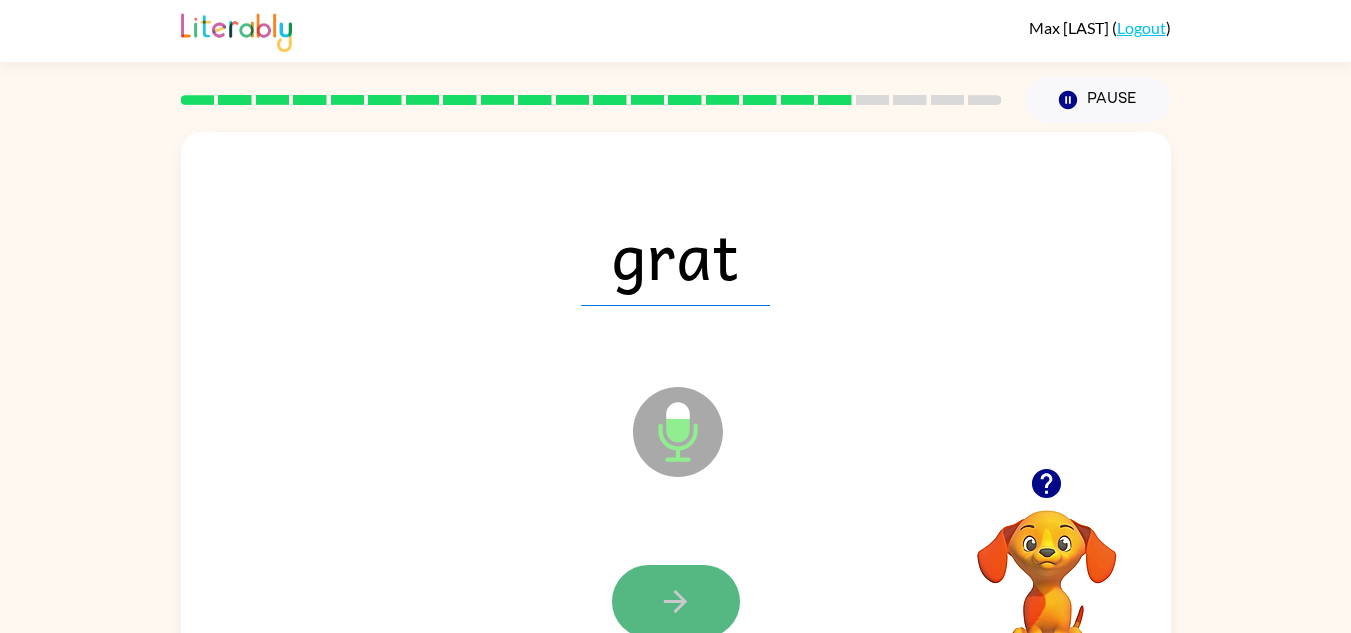 click at bounding box center (676, 601) 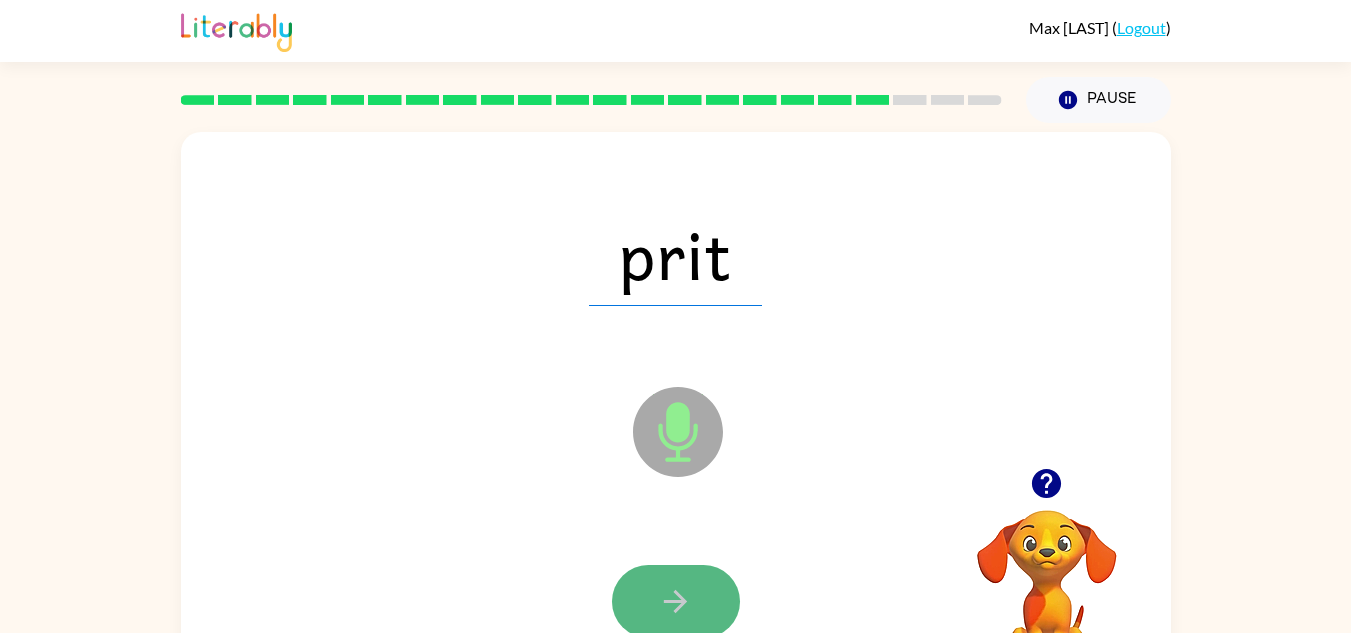 click at bounding box center [676, 601] 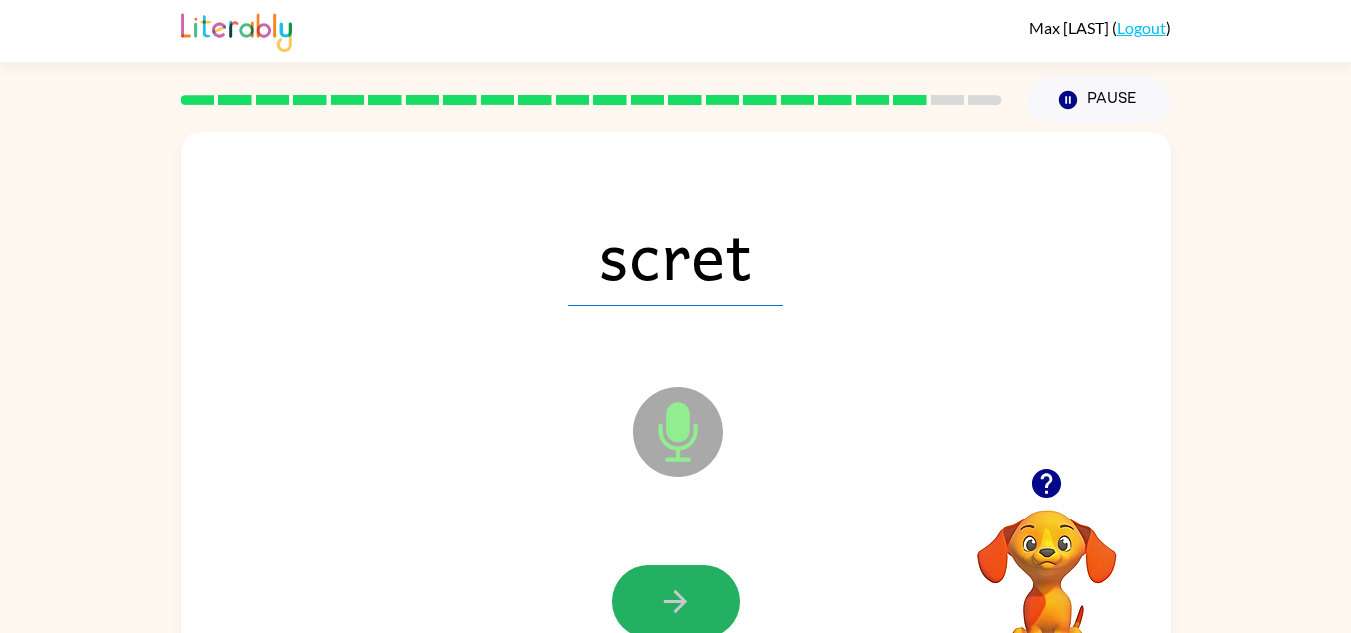 click at bounding box center [676, 601] 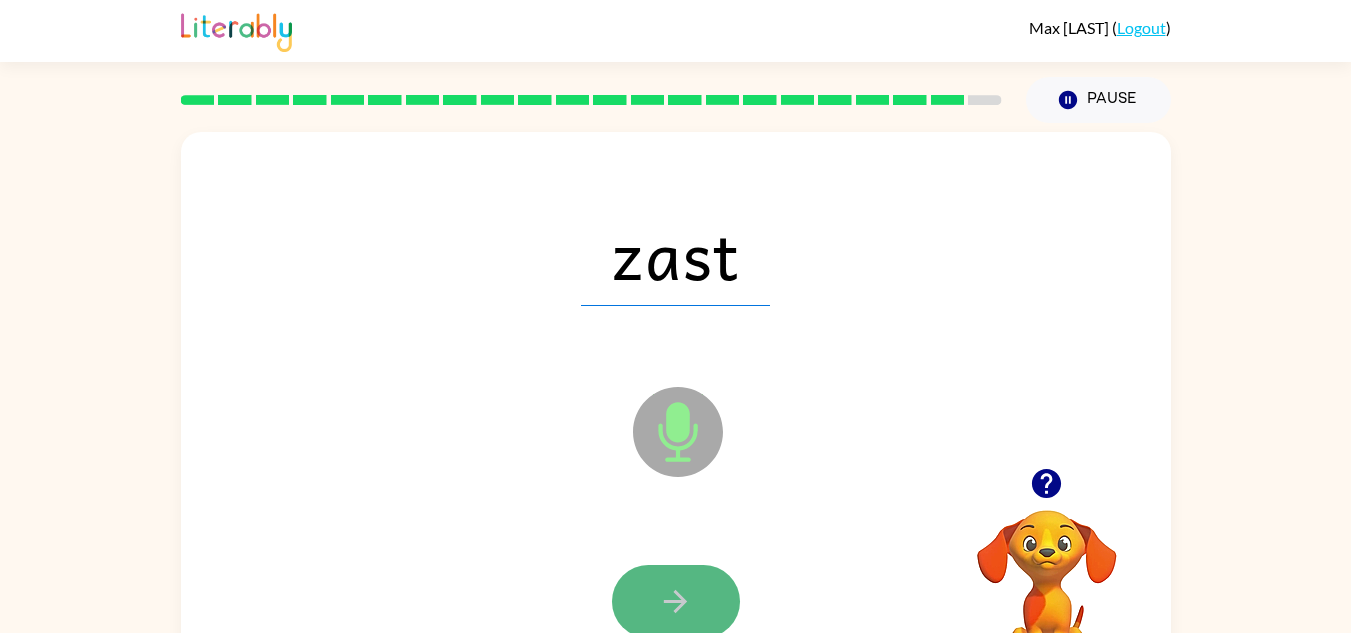 click at bounding box center [676, 601] 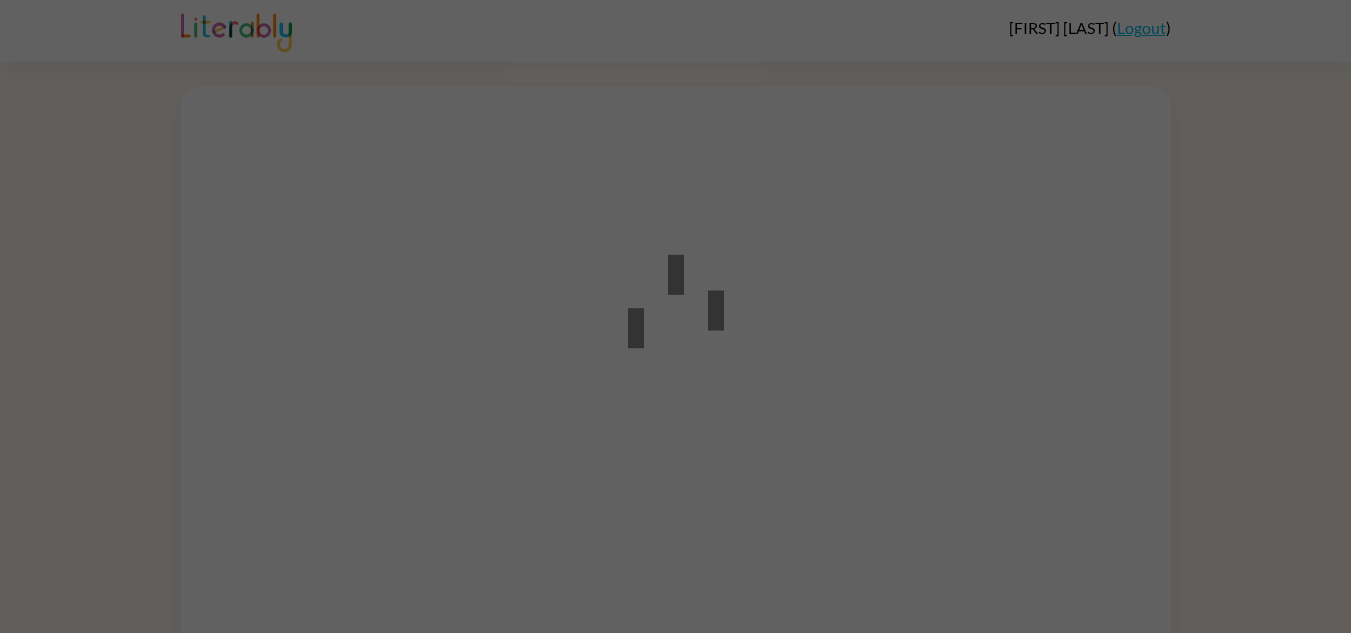 scroll, scrollTop: 0, scrollLeft: 0, axis: both 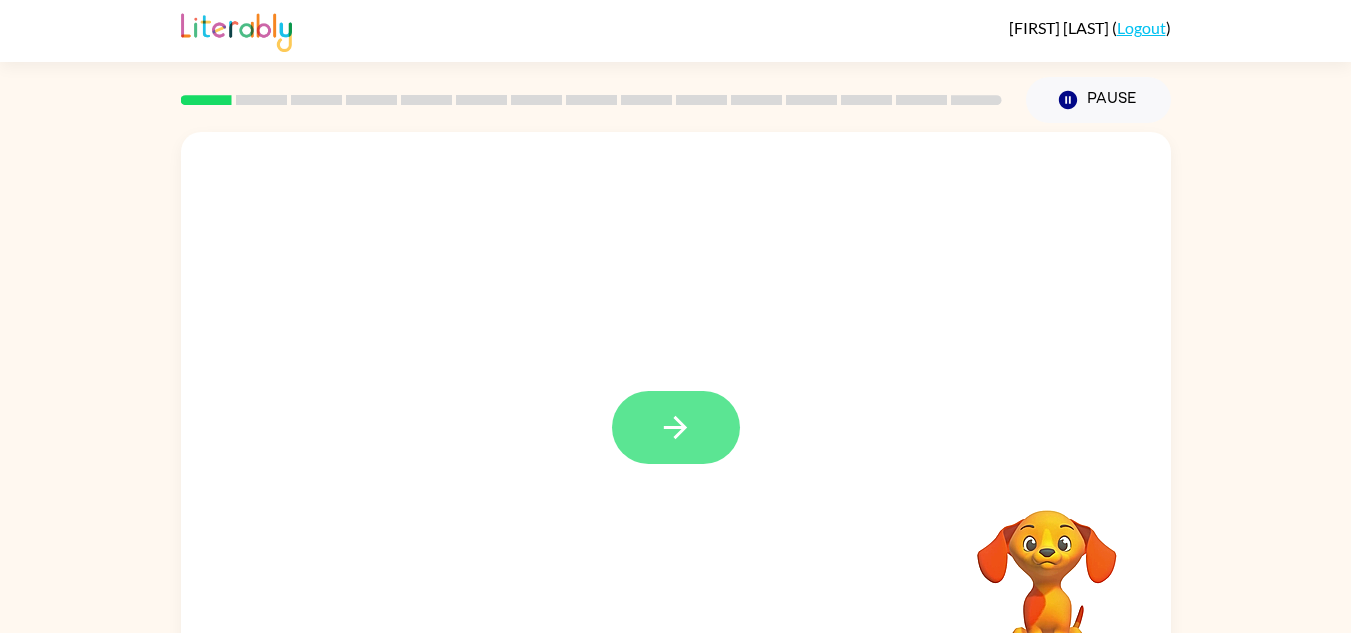 click at bounding box center (676, 427) 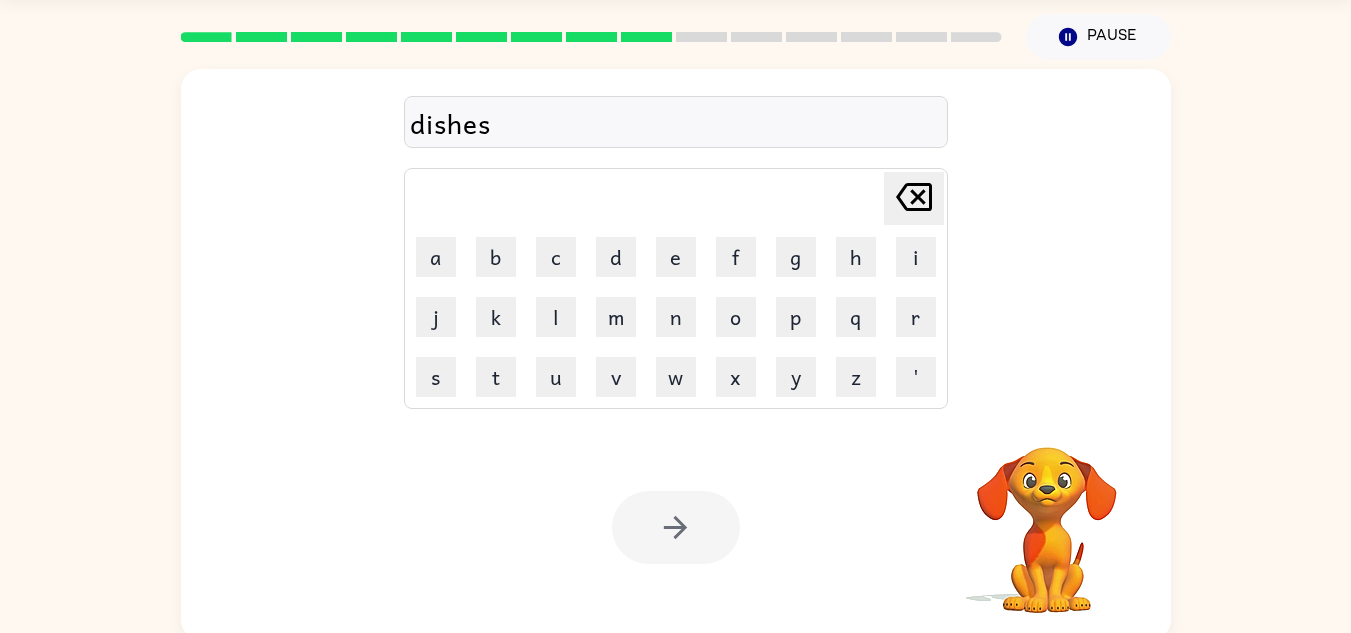 scroll, scrollTop: 70, scrollLeft: 0, axis: vertical 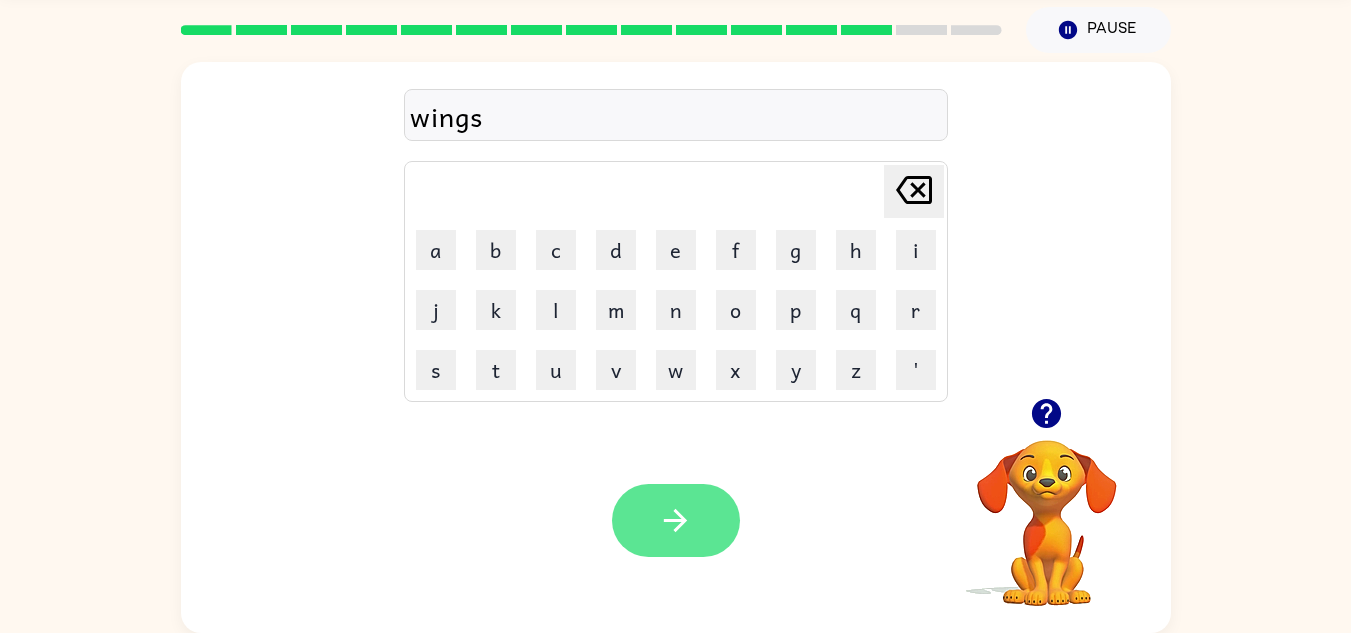 click at bounding box center (675, 520) 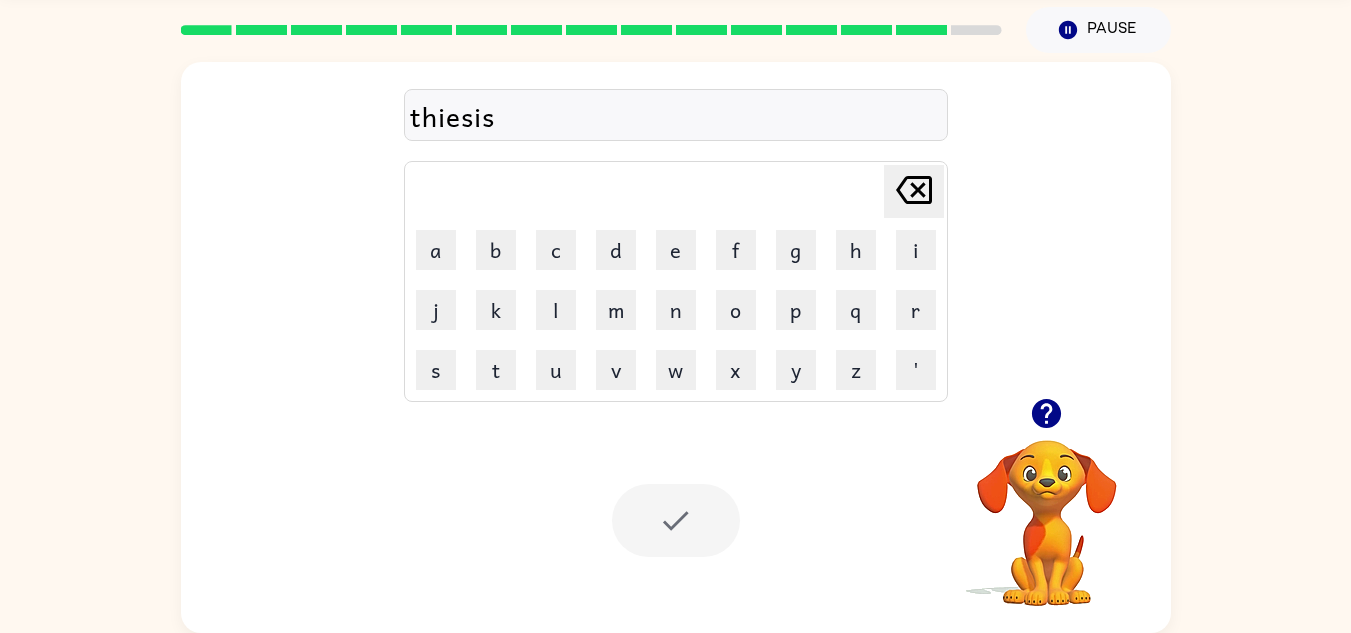 scroll, scrollTop: 34, scrollLeft: 0, axis: vertical 